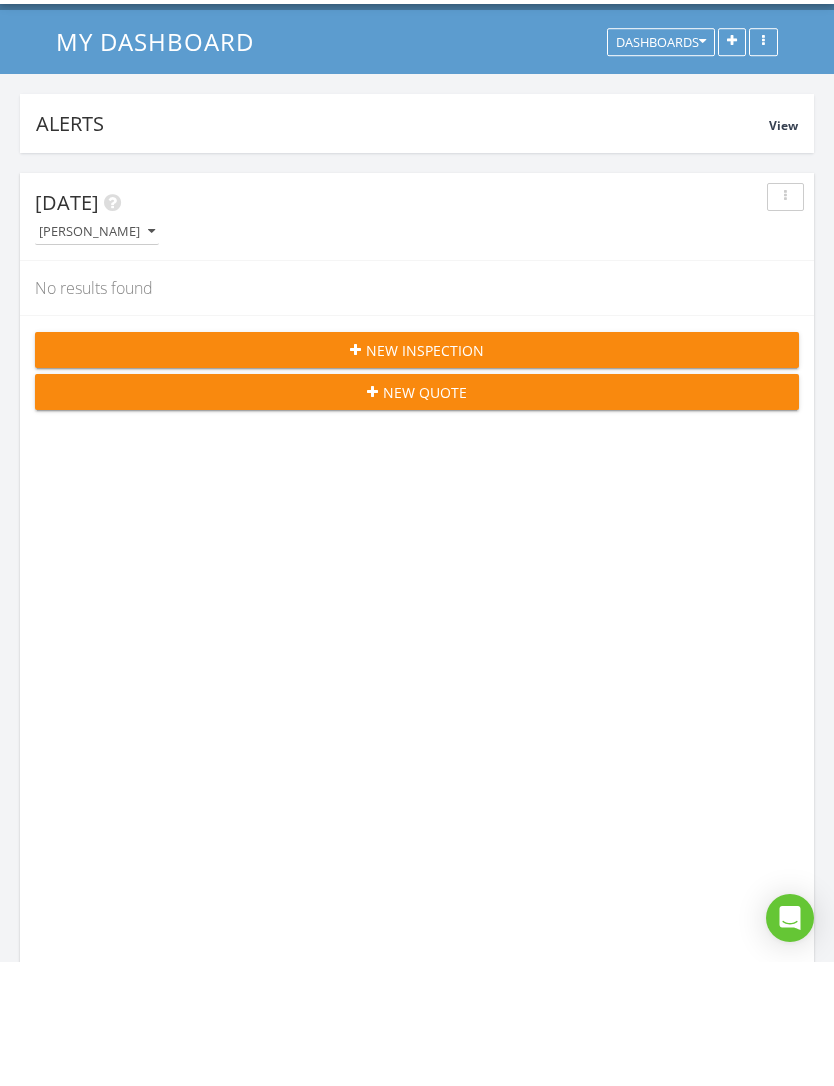scroll, scrollTop: 211, scrollLeft: 0, axis: vertical 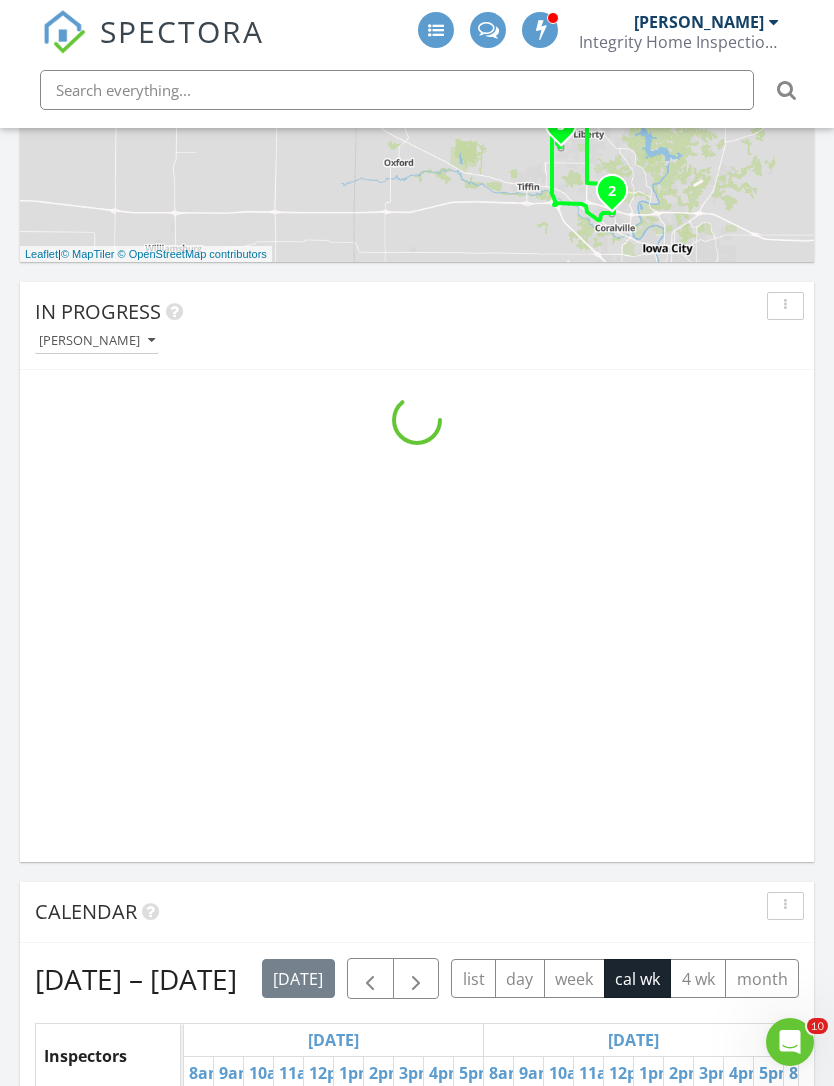 click on "[PERSON_NAME]" at bounding box center [97, 341] 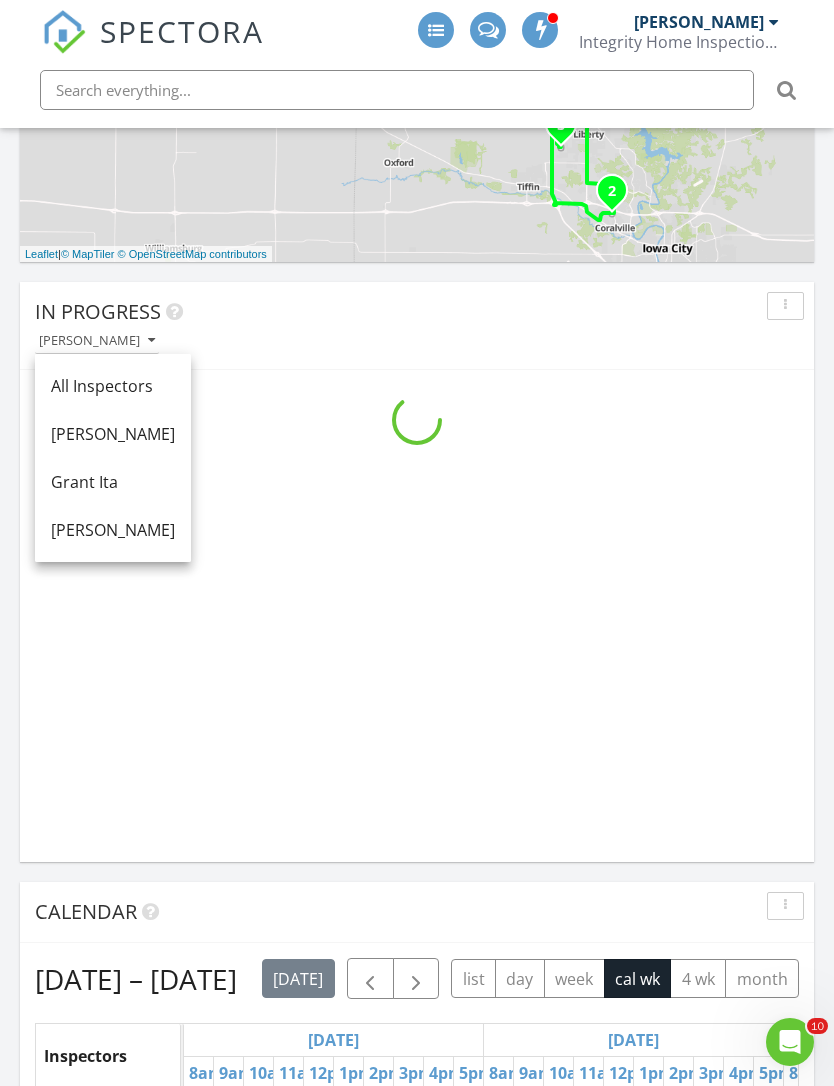 click on "All Inspectors" at bounding box center [113, 386] 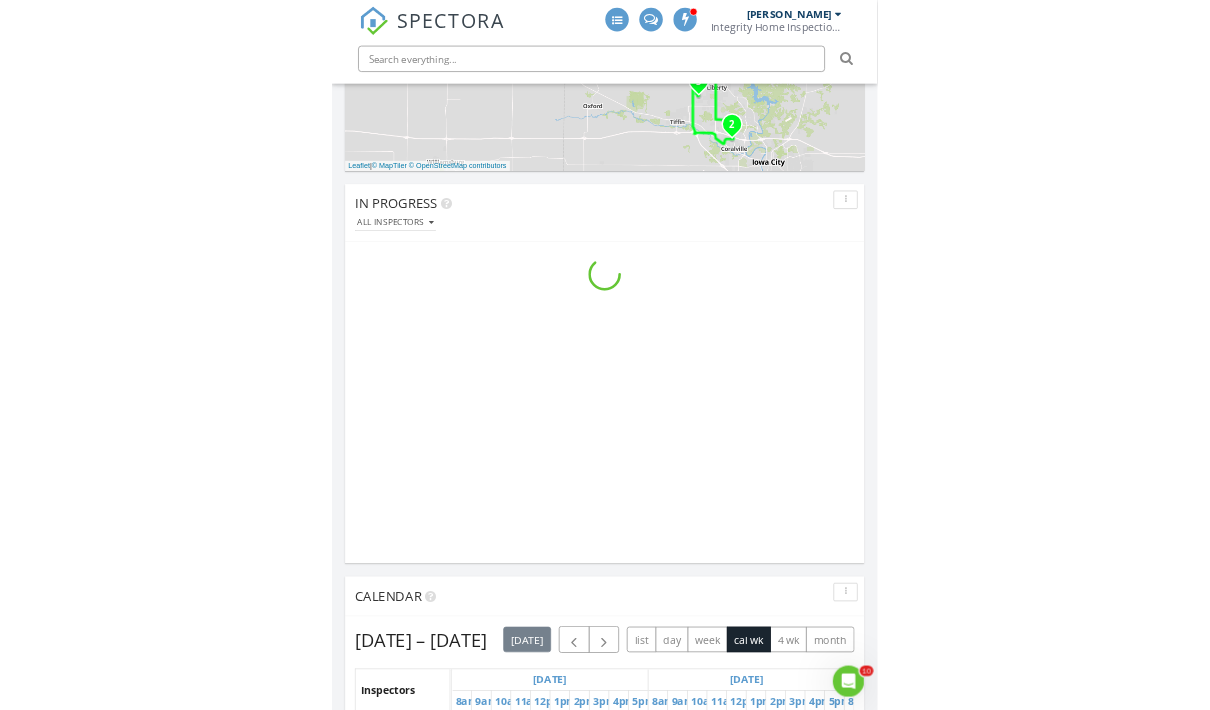 scroll, scrollTop: 10, scrollLeft: 10, axis: both 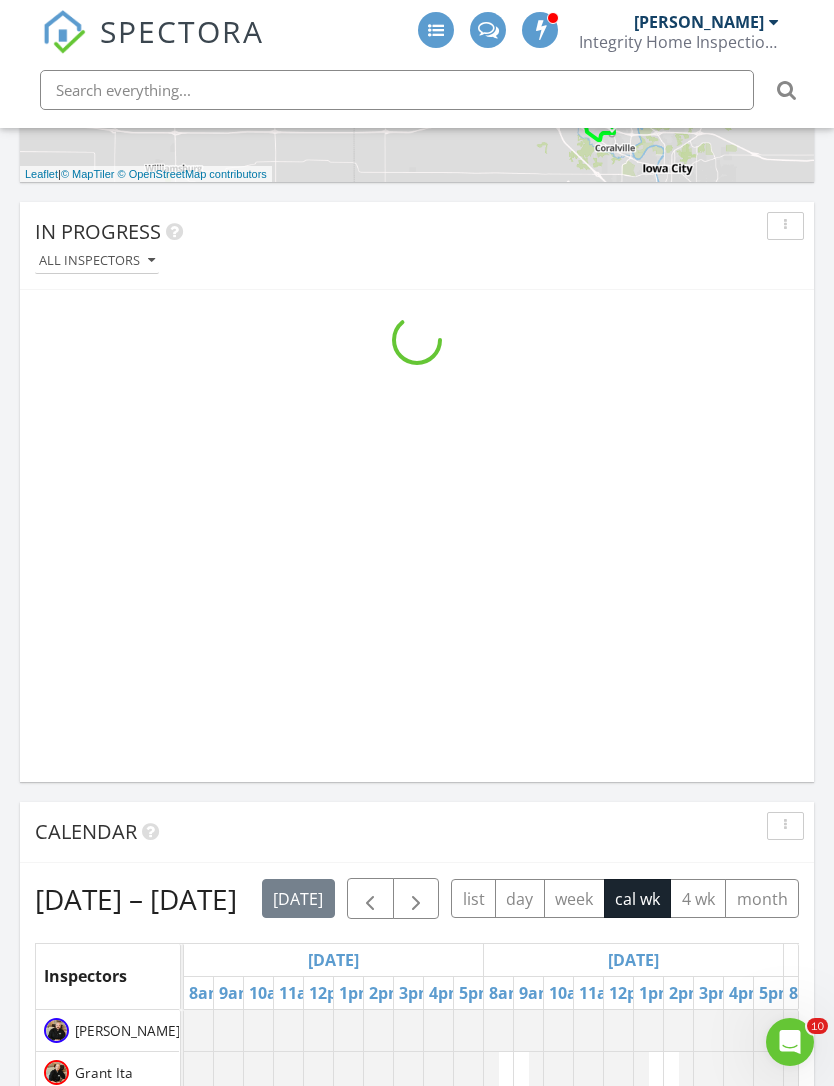 click on "All Inspectors" at bounding box center (97, 261) 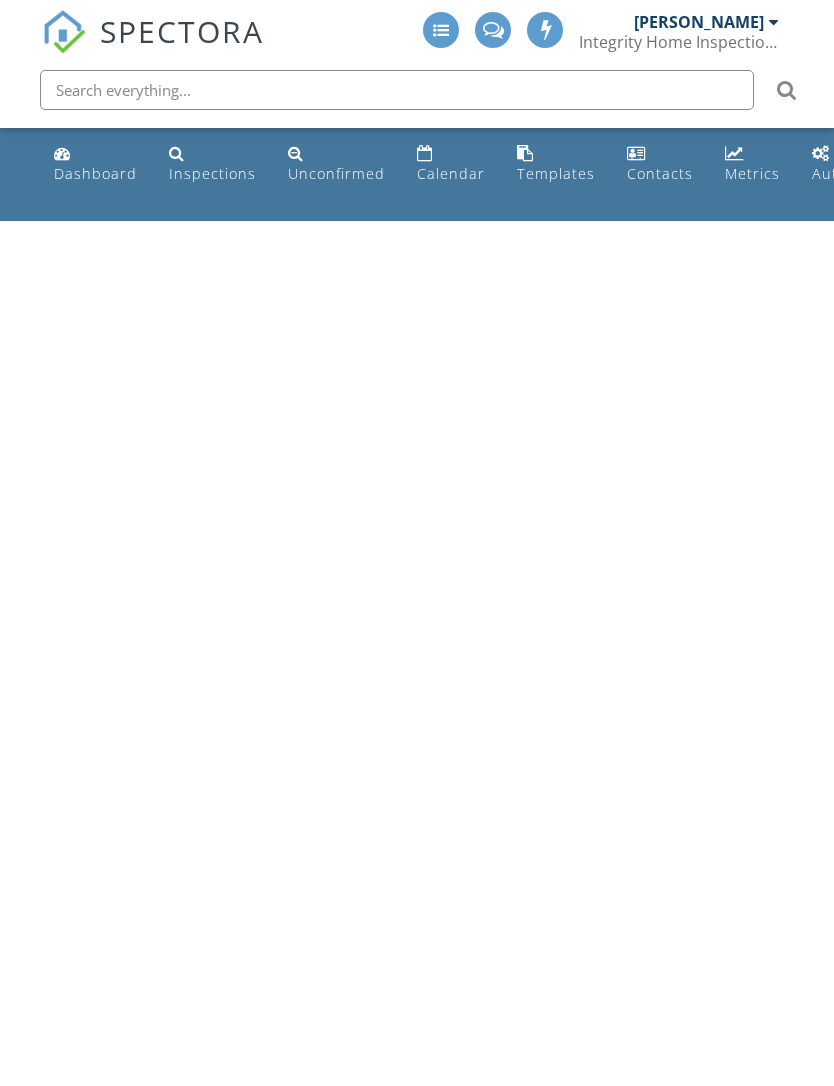 scroll, scrollTop: 0, scrollLeft: 0, axis: both 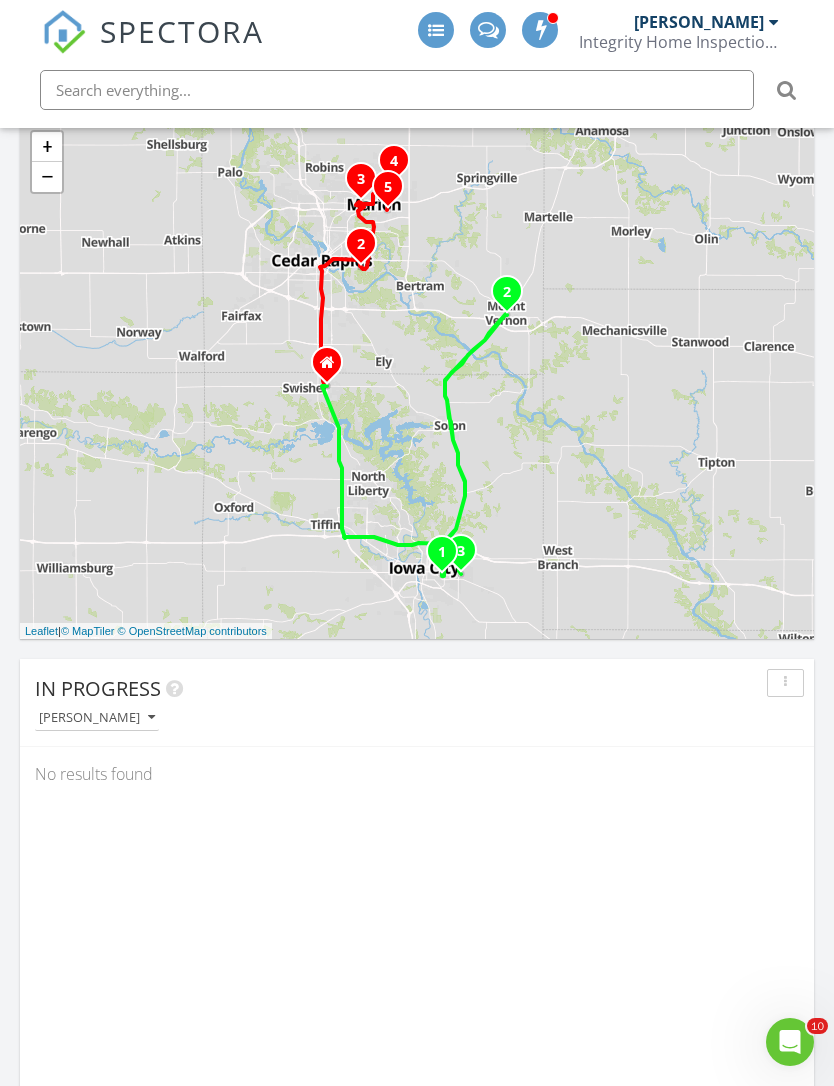 click on "[PERSON_NAME]" at bounding box center (97, 718) 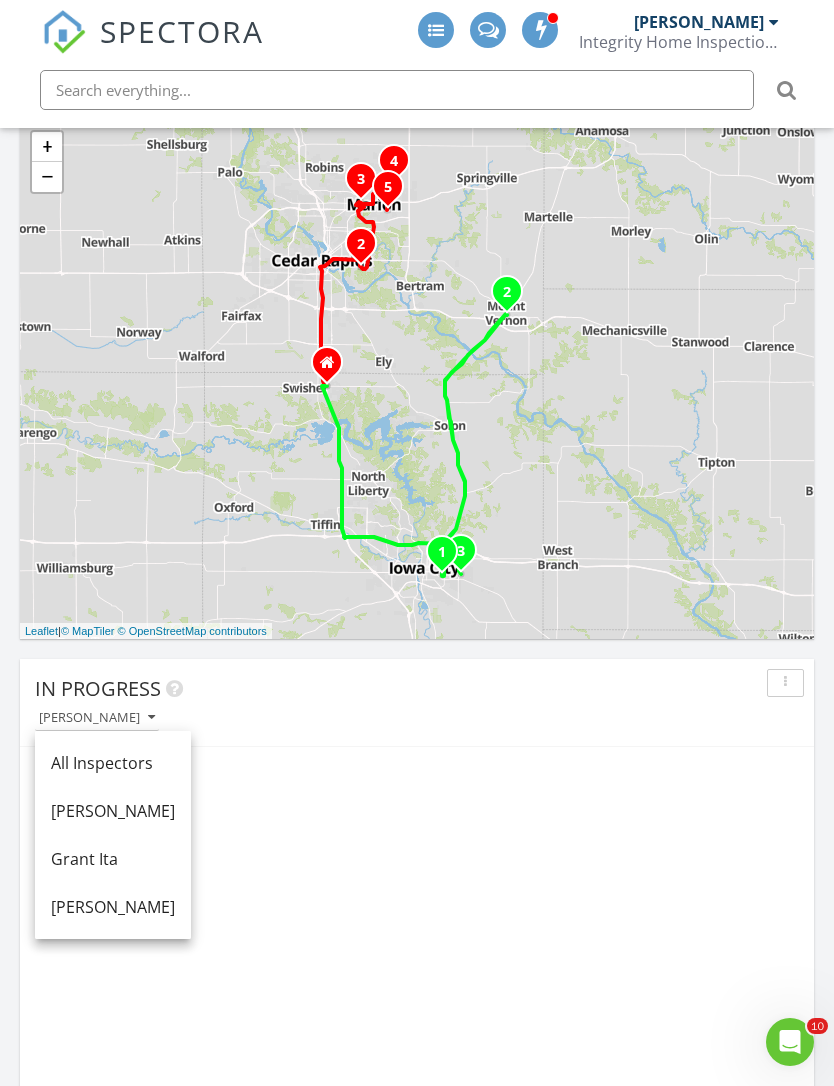 click on "All Inspectors" at bounding box center [113, 763] 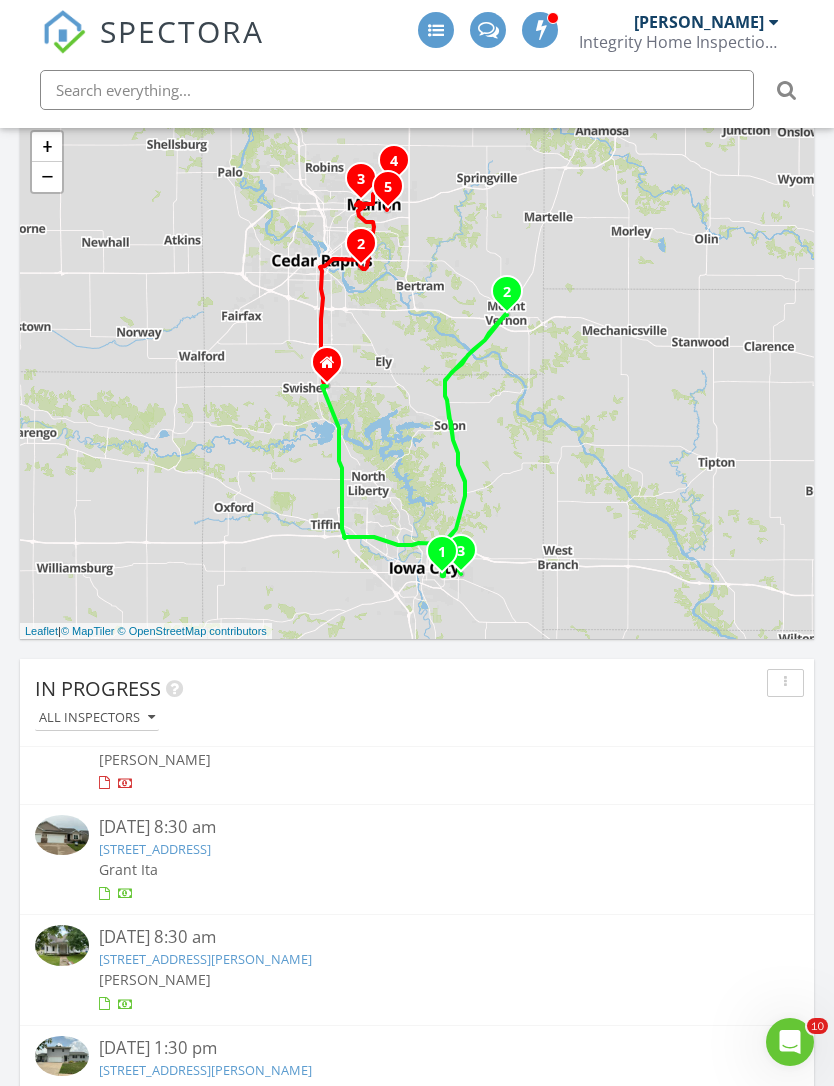 scroll, scrollTop: 51, scrollLeft: 0, axis: vertical 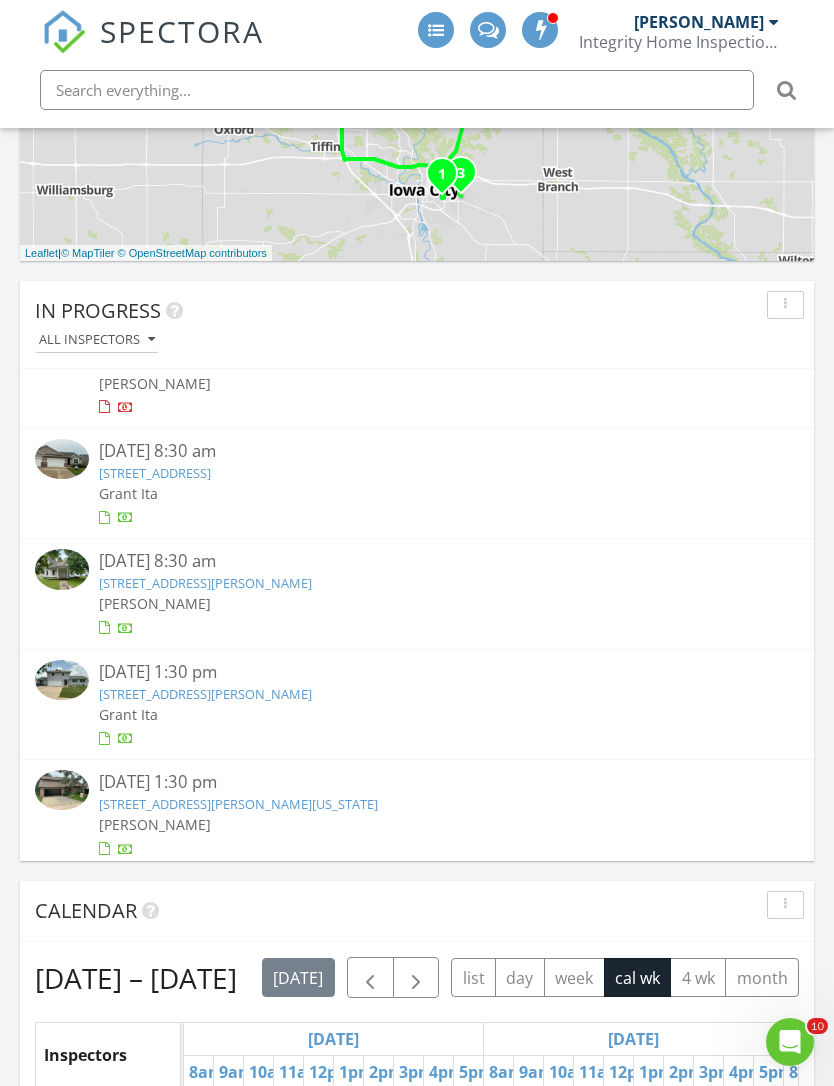 click on "135 30th St Ct, Marion, IA 52302" at bounding box center (205, 694) 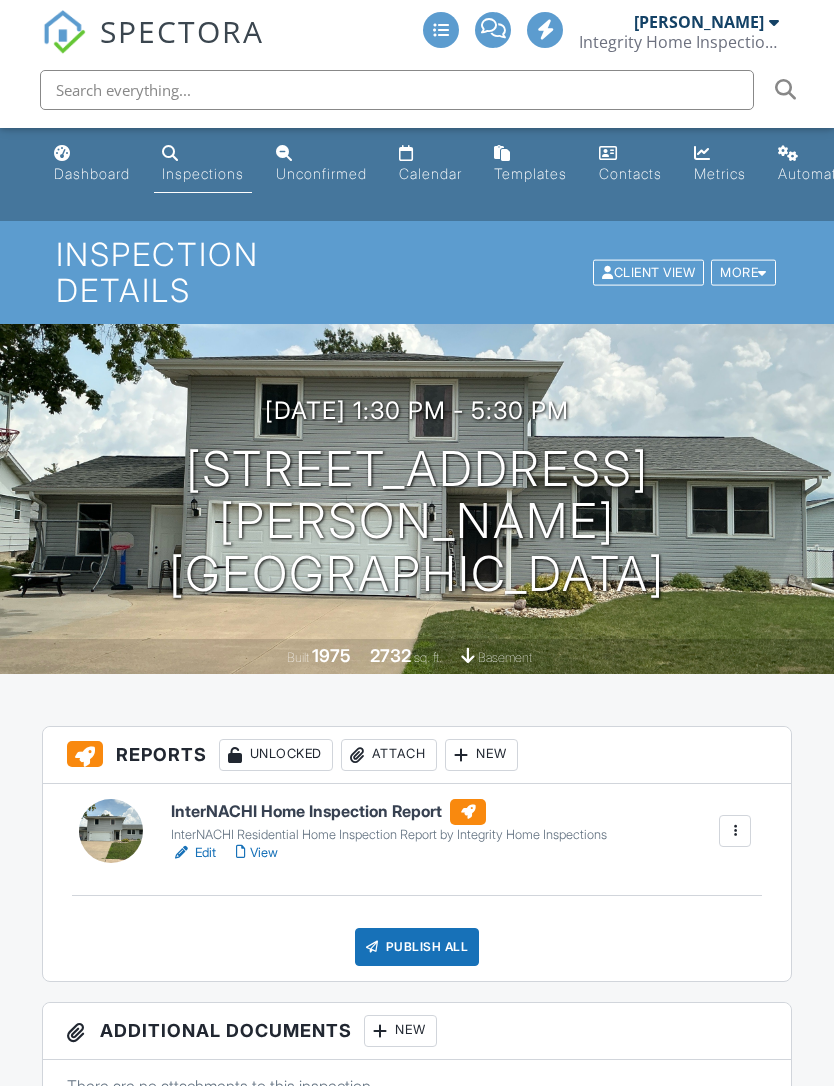scroll, scrollTop: 0, scrollLeft: 0, axis: both 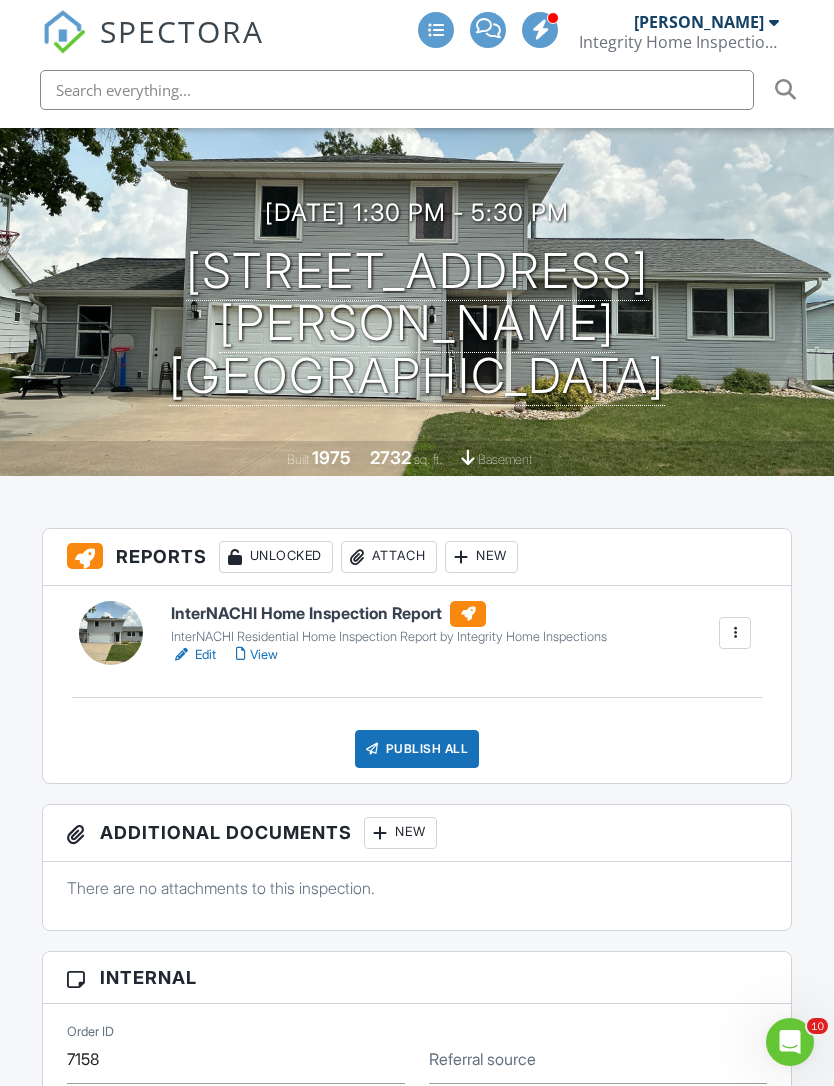 click on "View" at bounding box center (257, 655) 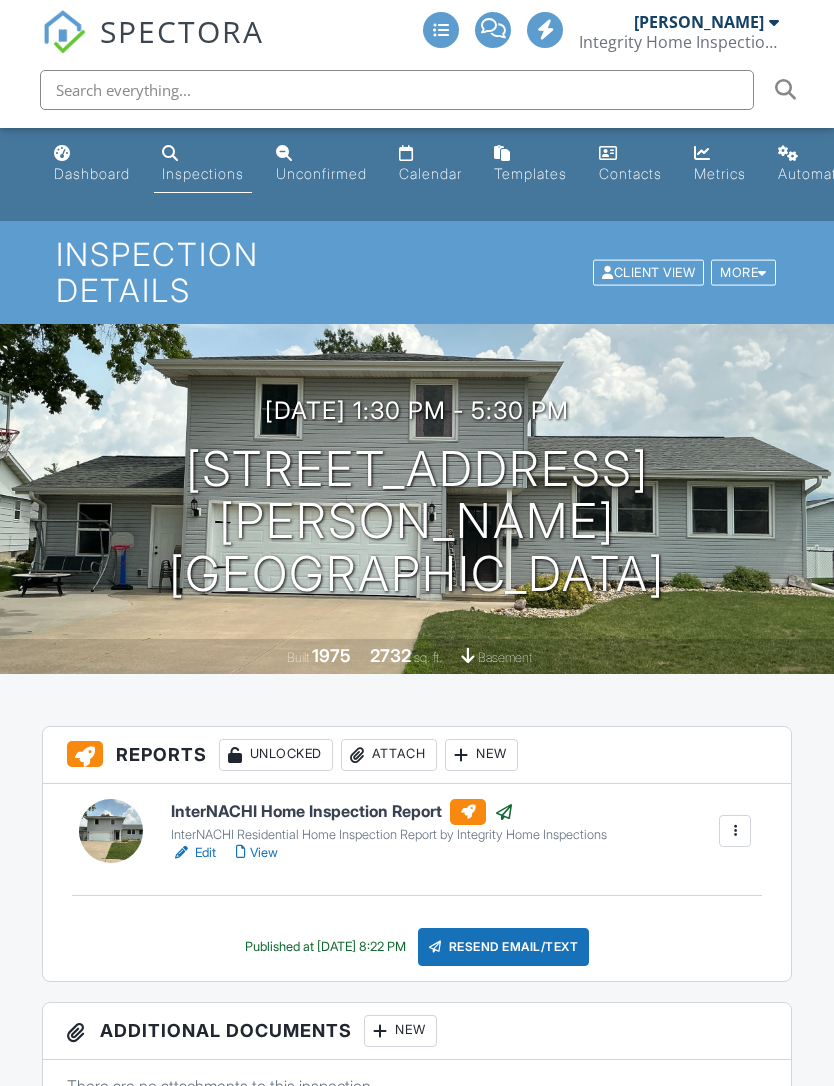 scroll, scrollTop: 0, scrollLeft: 0, axis: both 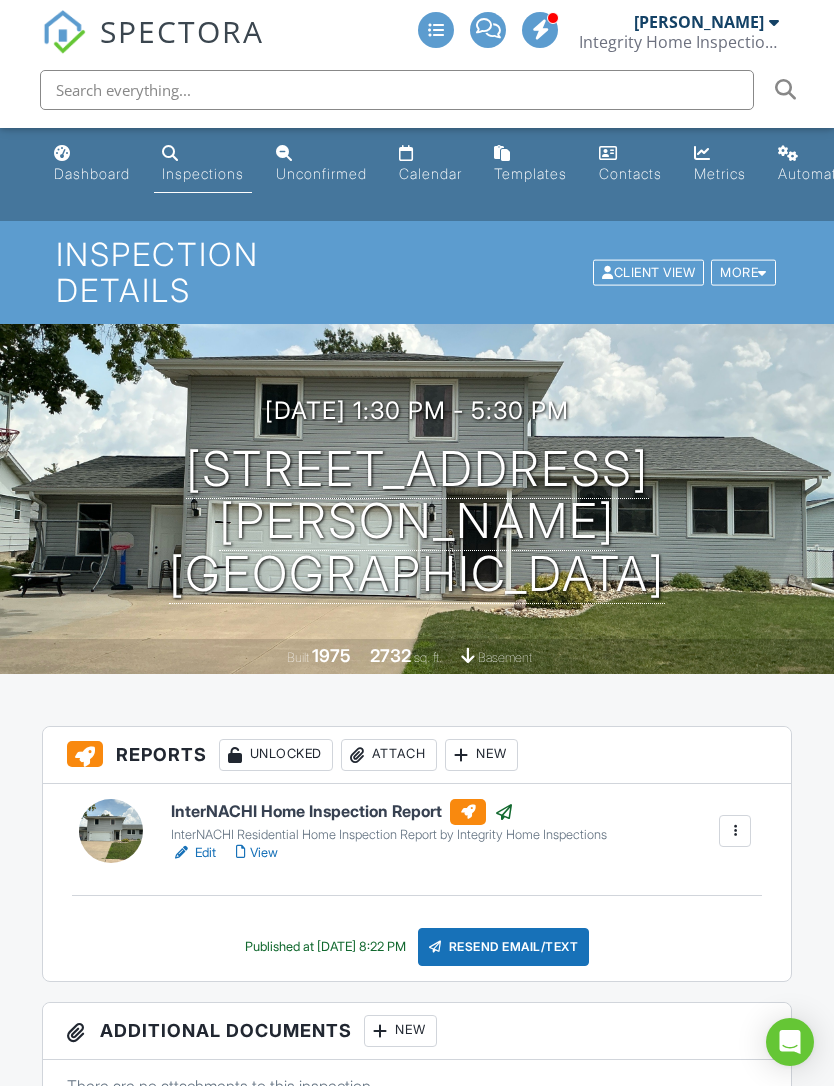 click on "Attach" at bounding box center [389, 755] 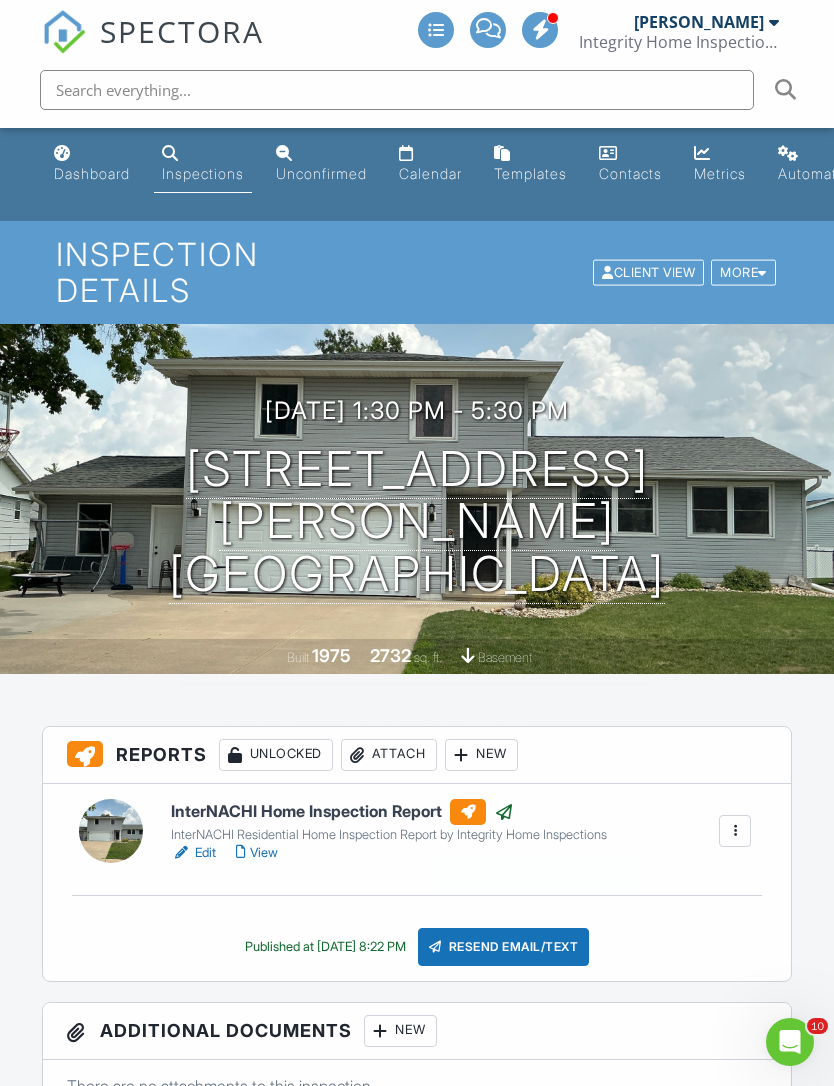 scroll, scrollTop: 0, scrollLeft: 0, axis: both 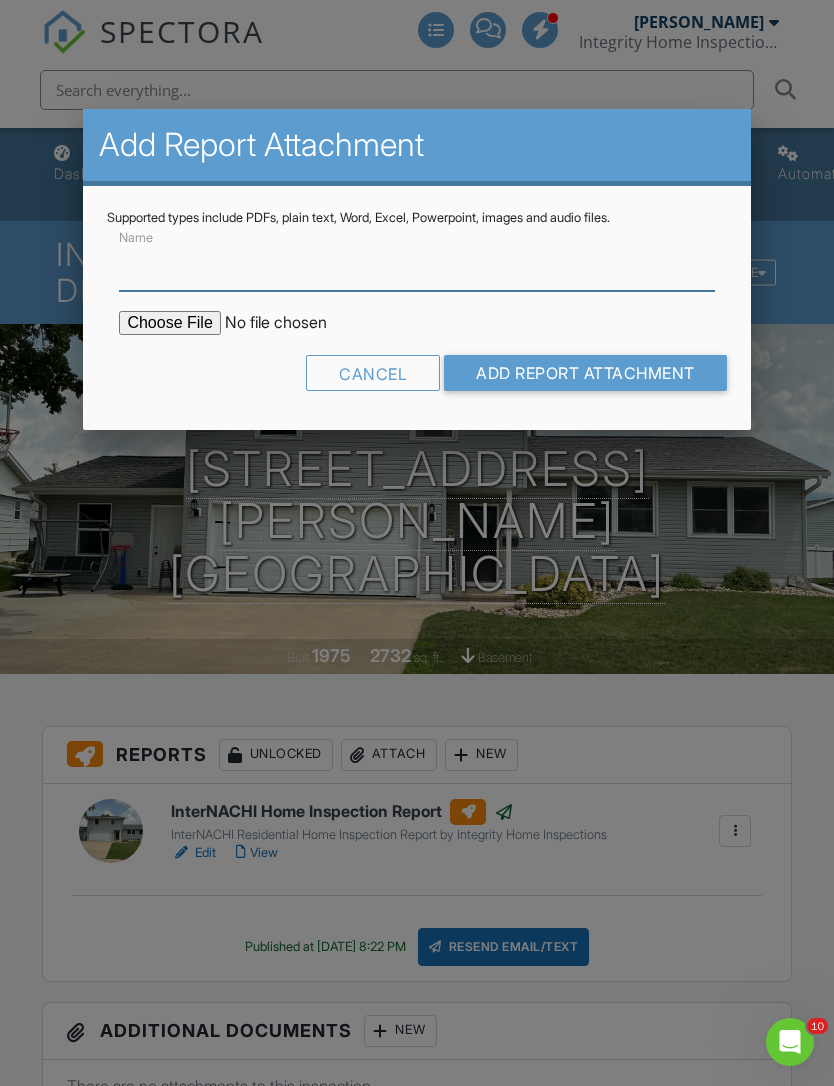 click on "Name" at bounding box center (416, 266) 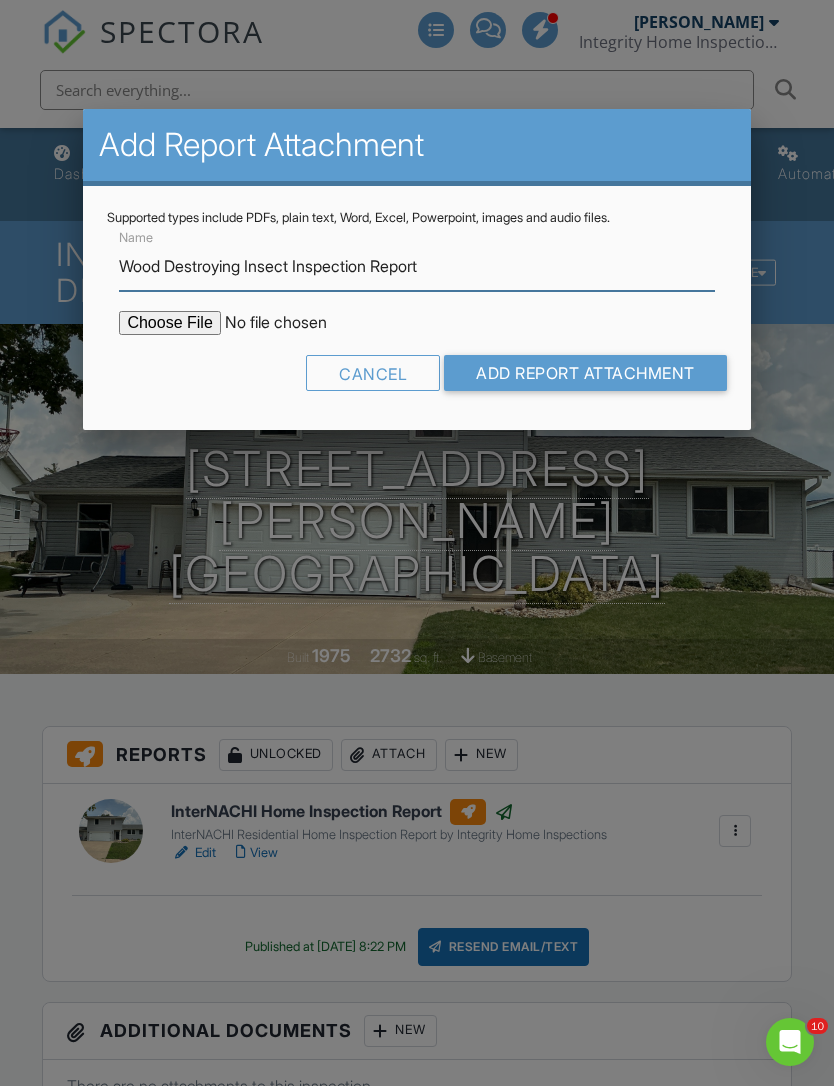 type on "Wood Destroying Insect Inspection Report" 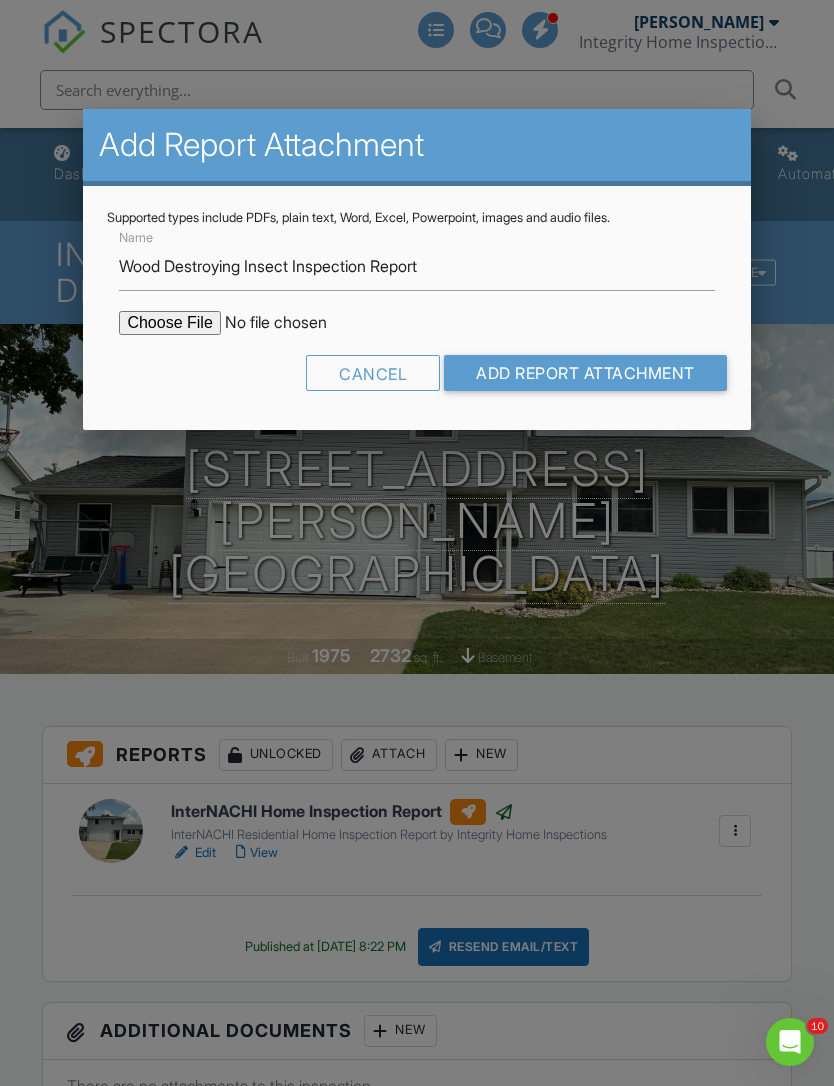 click on "Name
Wood Destroying Insect Inspection Report
Cancel
Add Report Attachment" at bounding box center (416, 316) 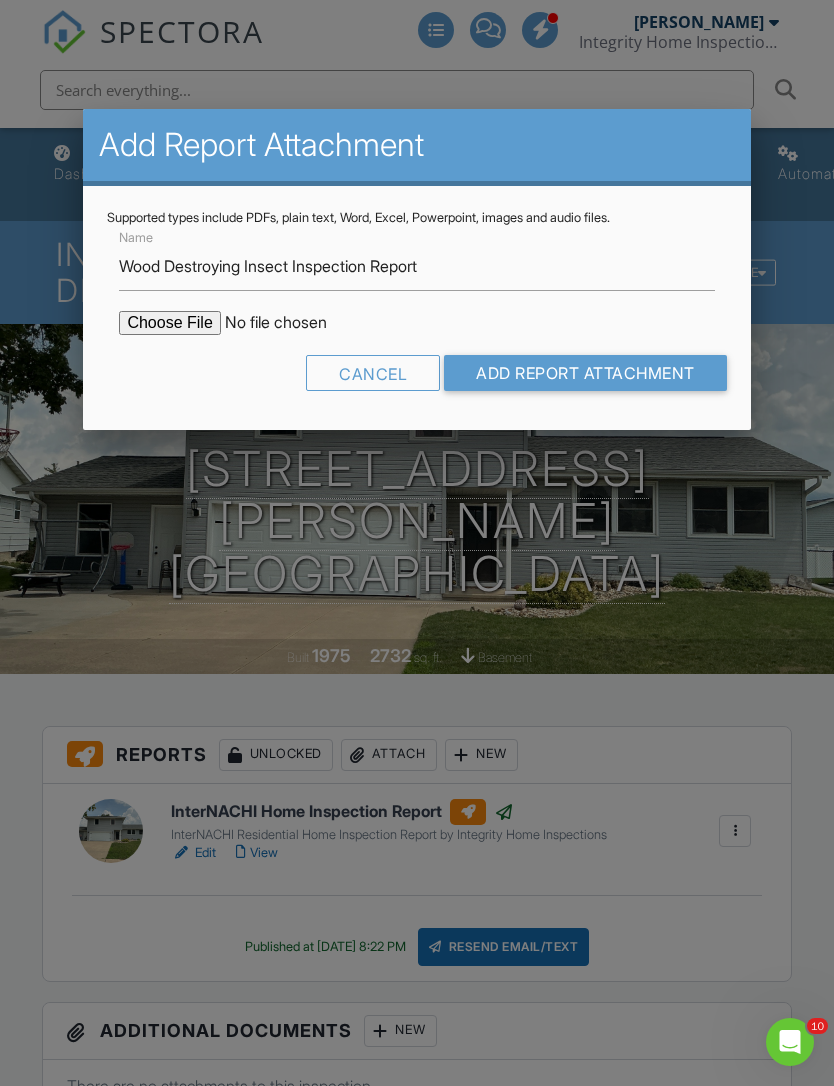 type on "C:\fakepath\135_30th_St_Ct___Wood_Destroying_Insect_Inspection_Report.pdf" 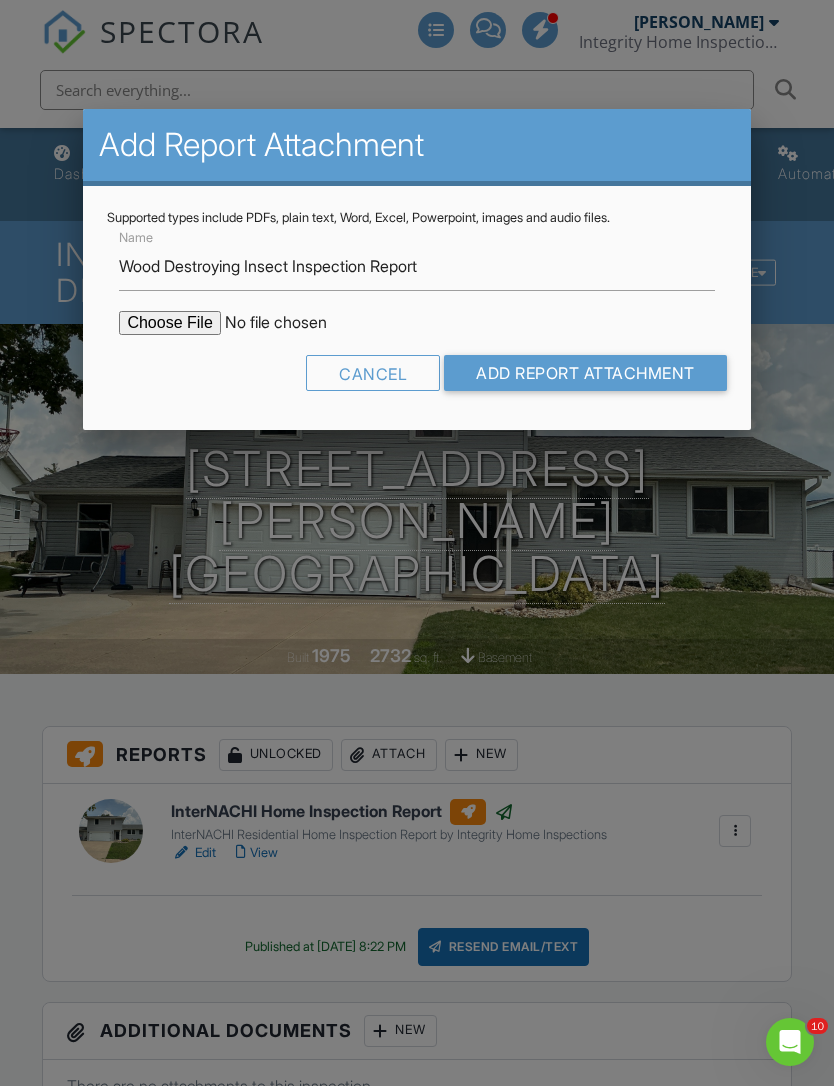 click on "Add Report Attachment" at bounding box center (585, 373) 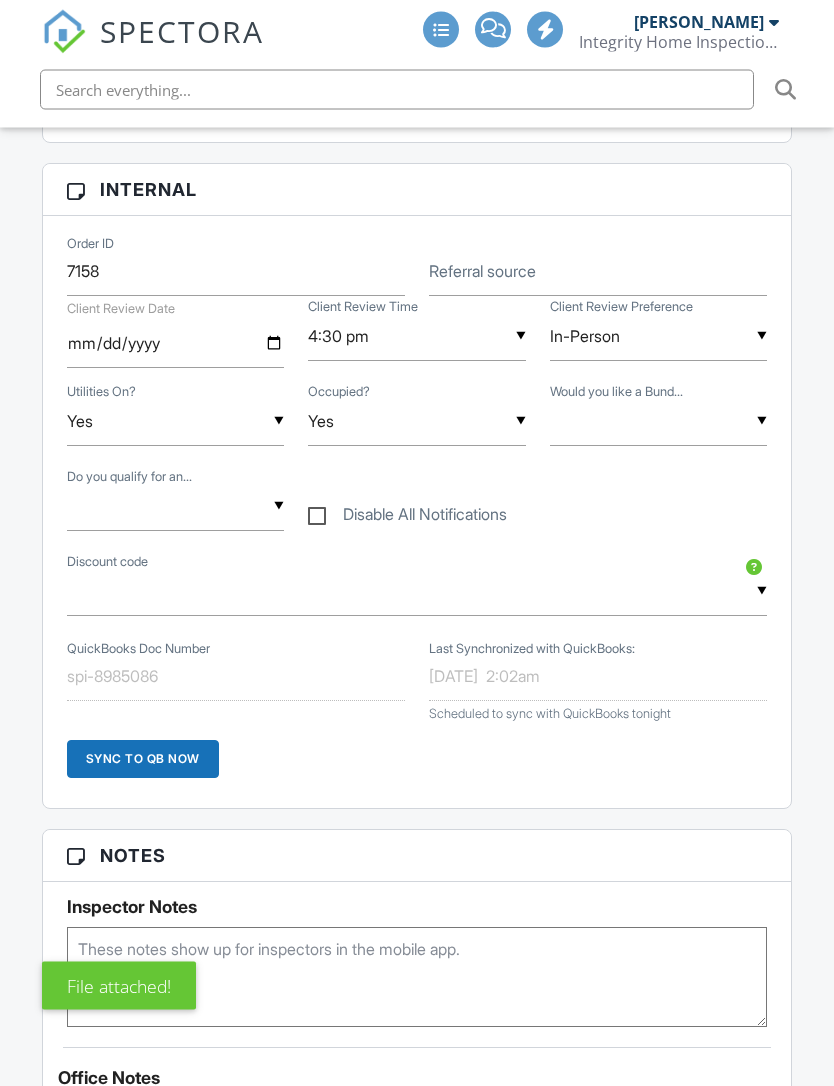 scroll, scrollTop: 1391, scrollLeft: 0, axis: vertical 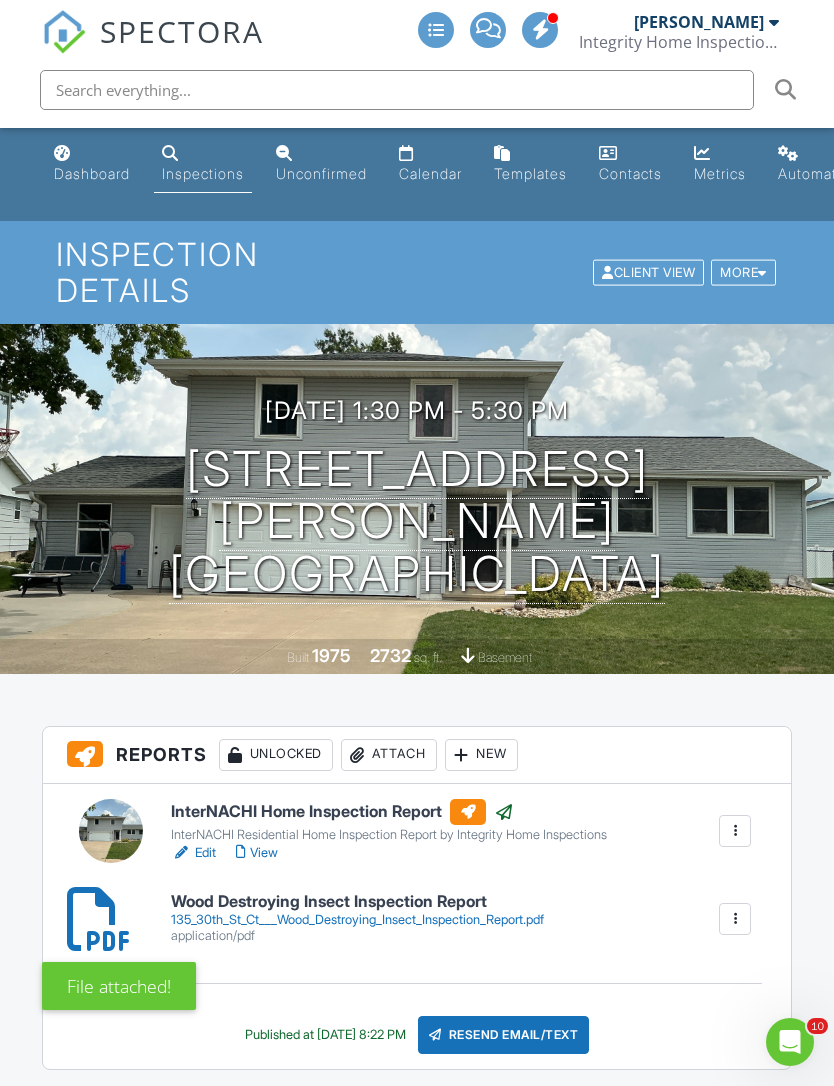 click on "Dashboard" at bounding box center (92, 173) 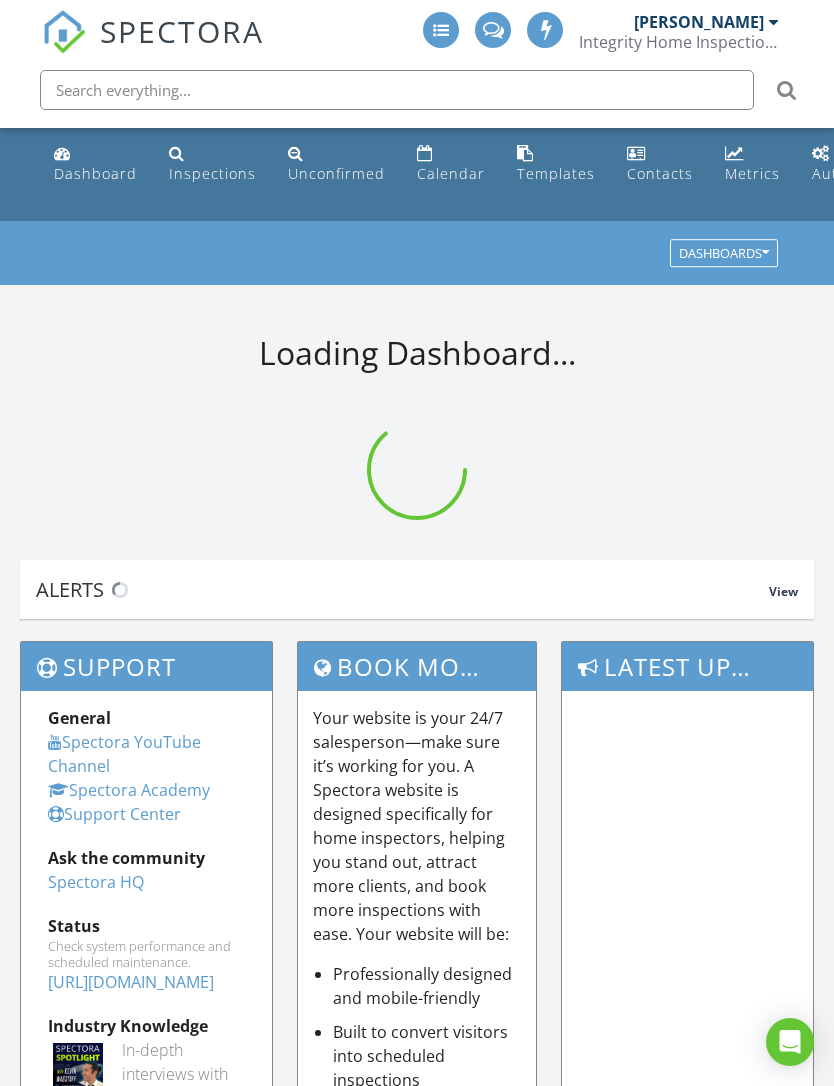 scroll, scrollTop: 0, scrollLeft: 0, axis: both 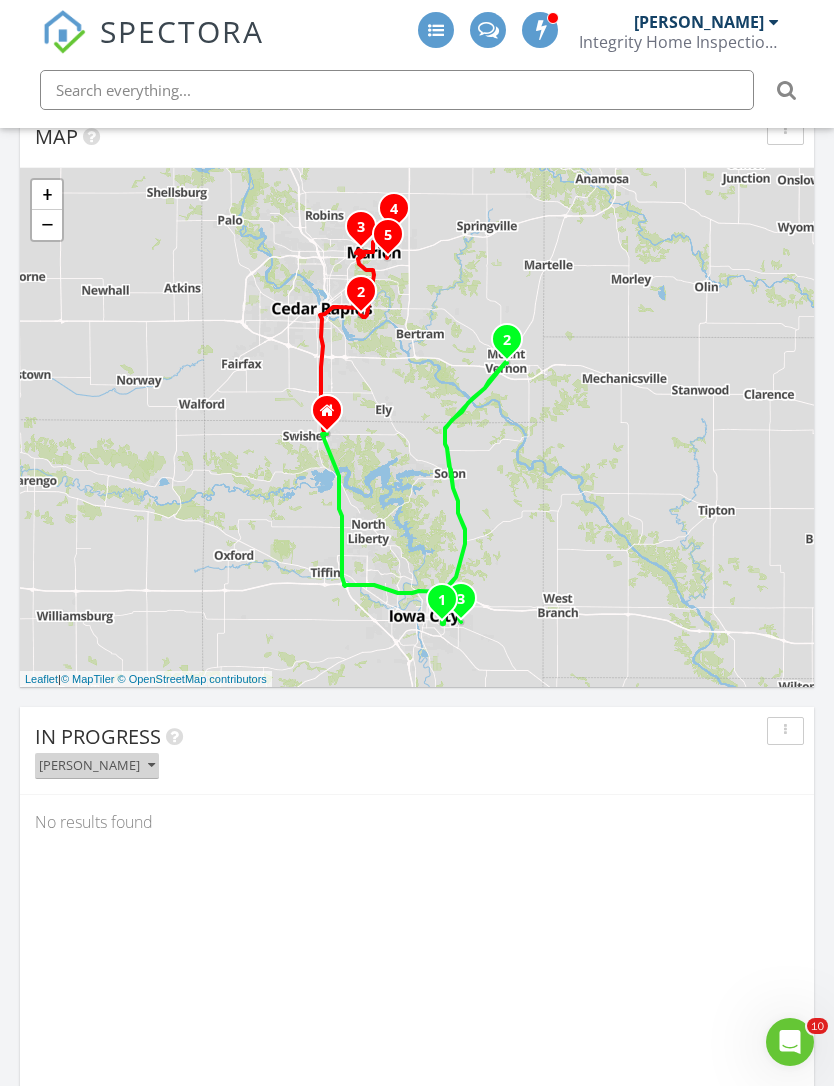 click on "[PERSON_NAME]" at bounding box center (97, 766) 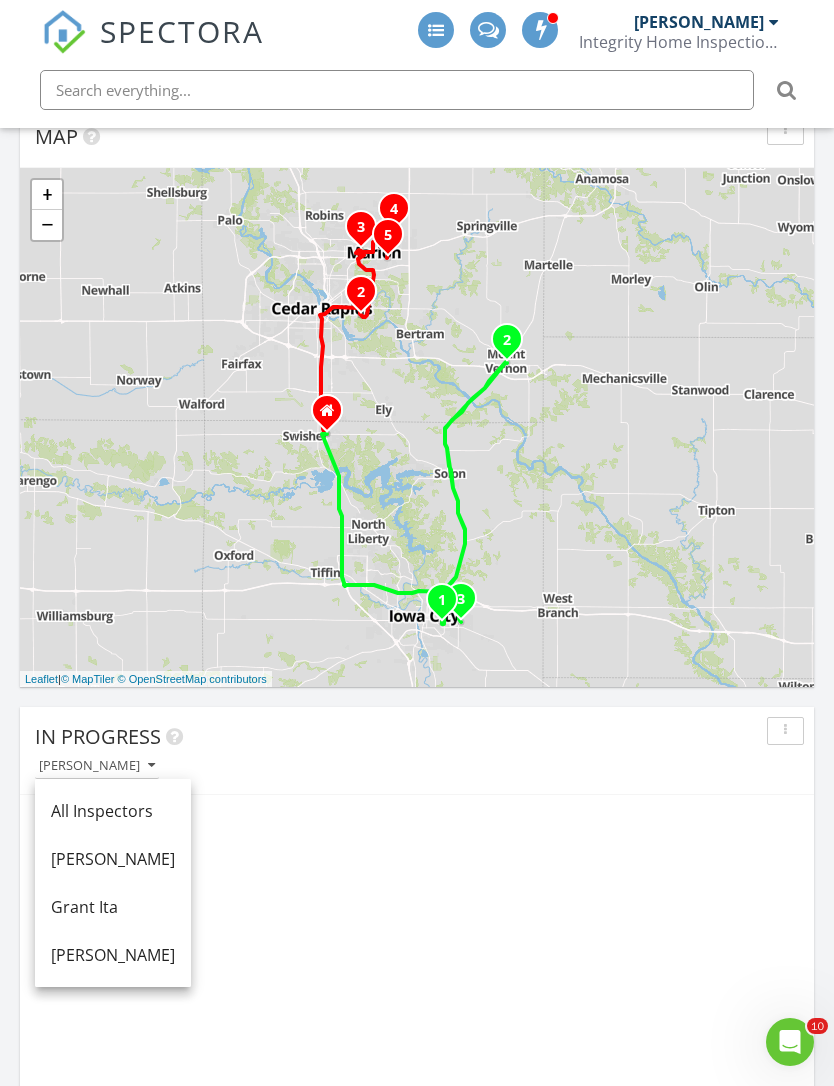 click on "All Inspectors" at bounding box center (113, 811) 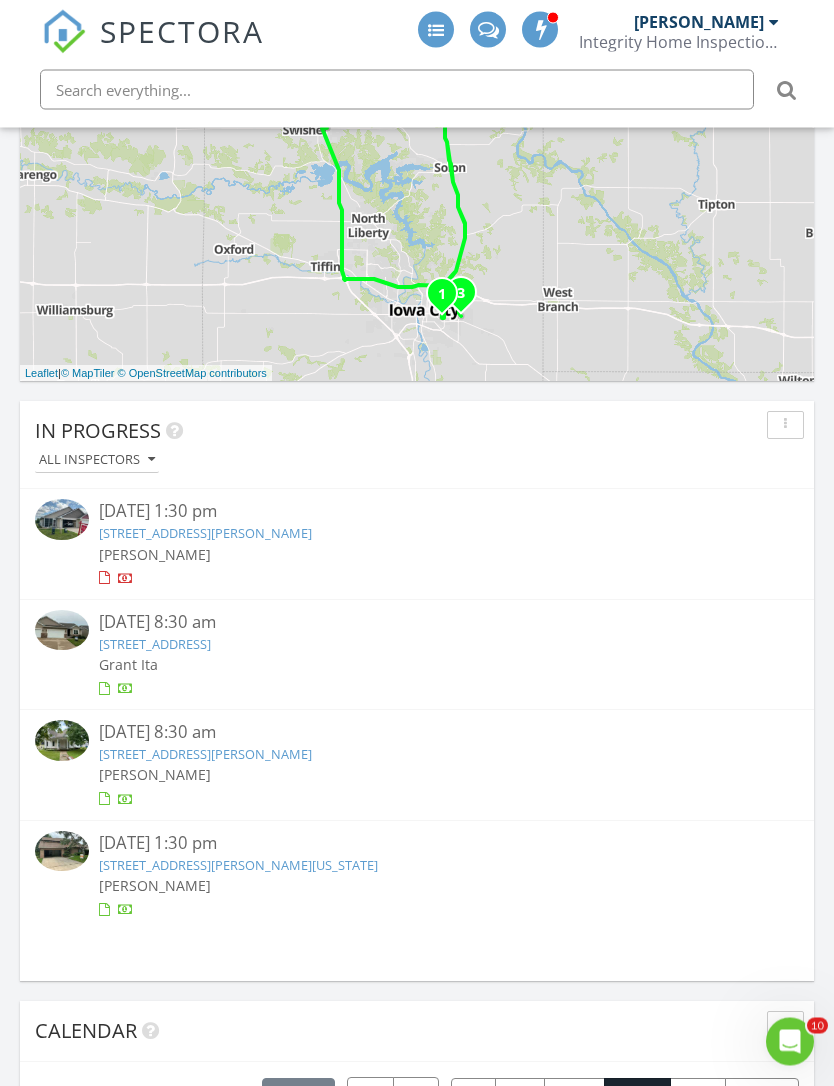 scroll, scrollTop: 1583, scrollLeft: 0, axis: vertical 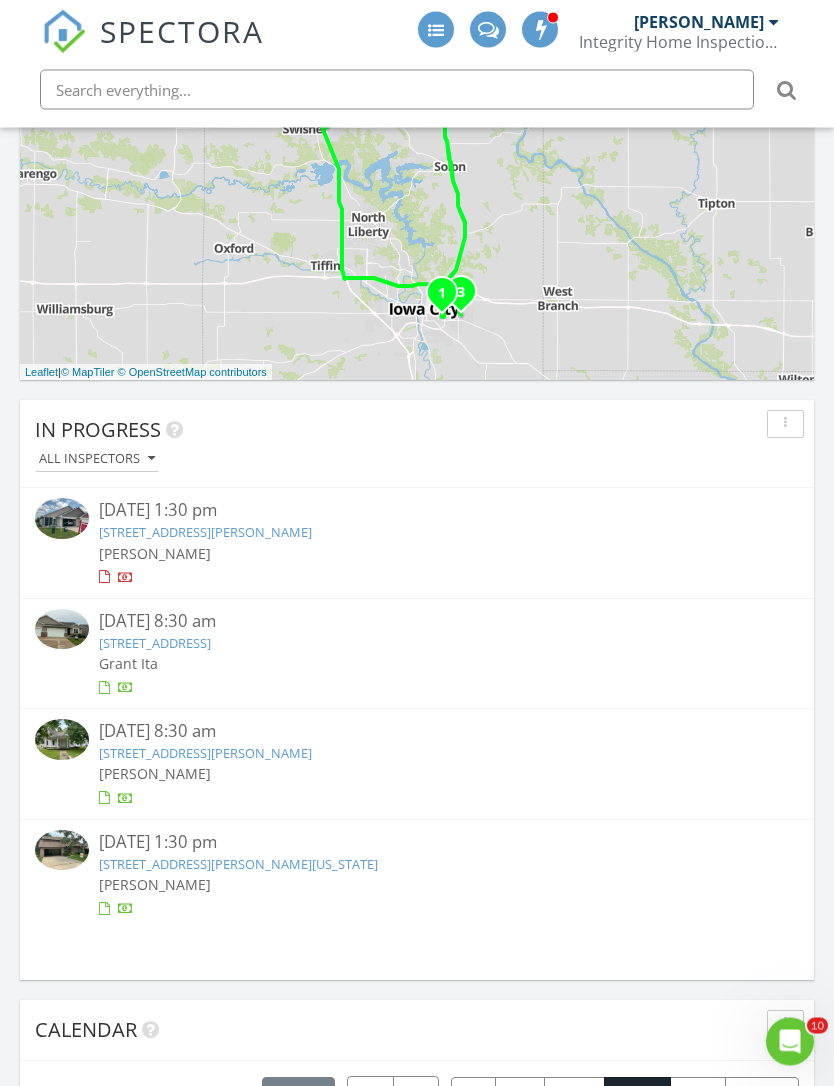 click on "3518 Pioneer Ave SE, Cedar Rapids, IA 52403" at bounding box center (155, 644) 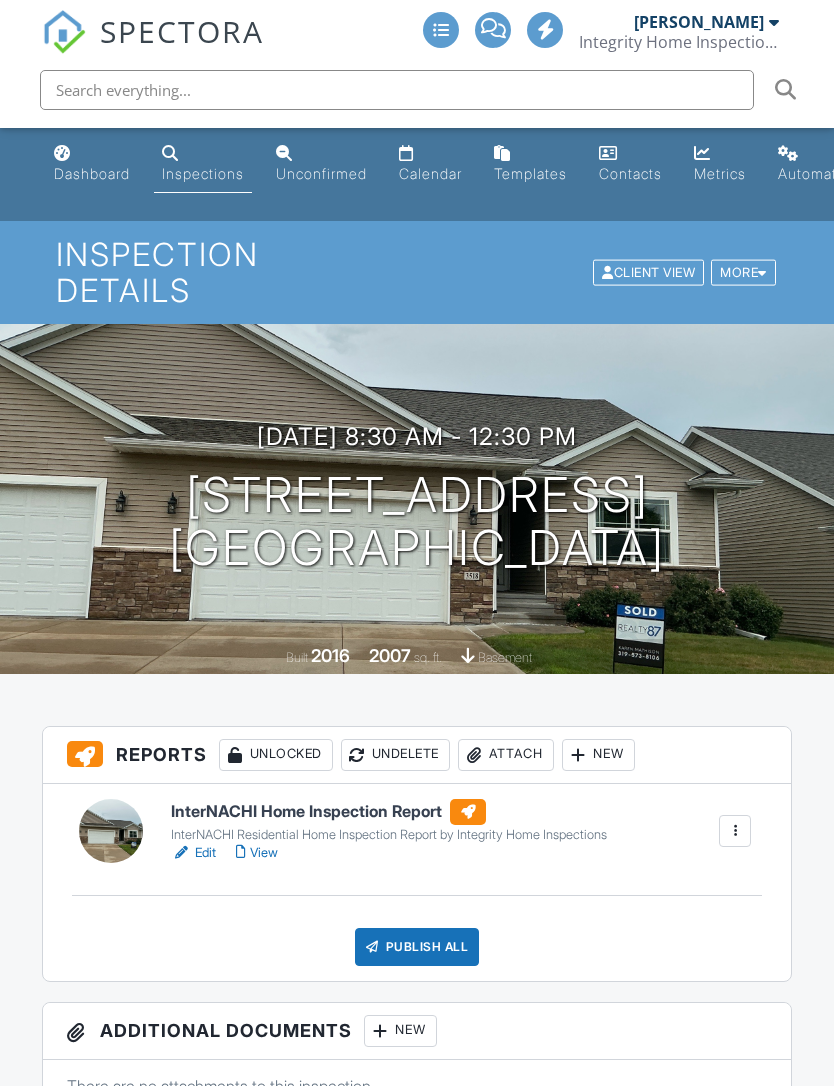 scroll, scrollTop: 0, scrollLeft: 0, axis: both 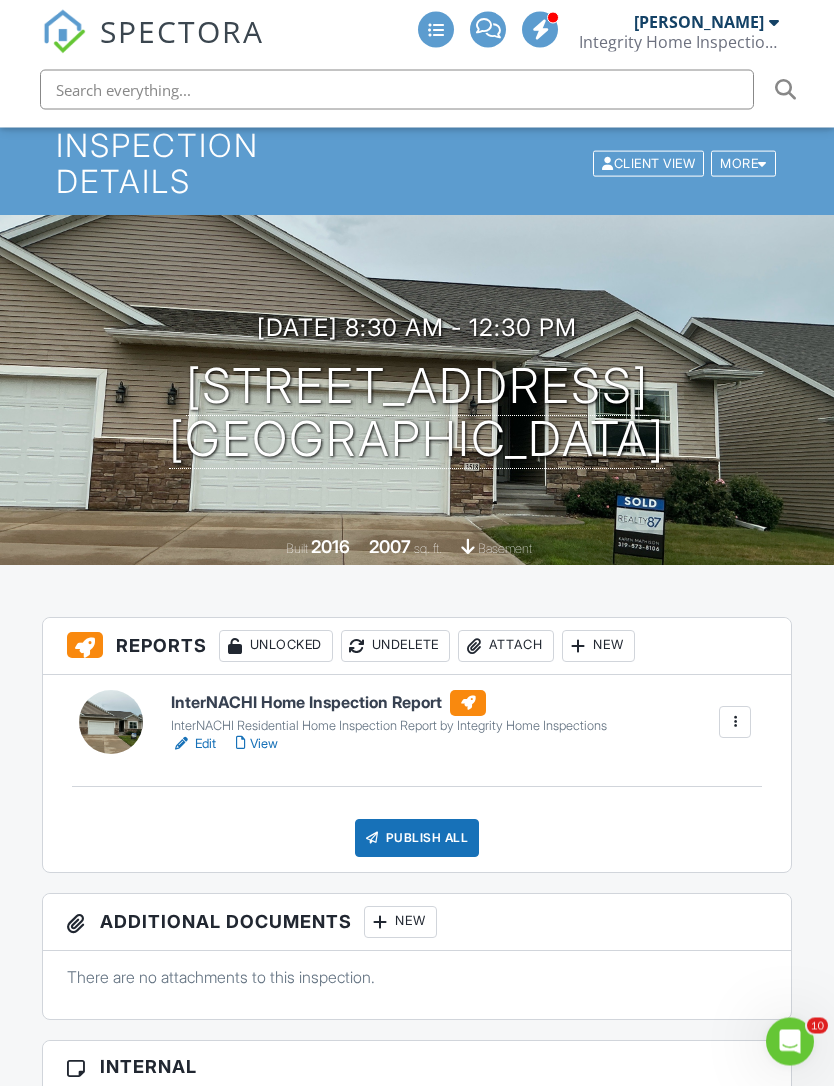 click on "View" at bounding box center [257, 745] 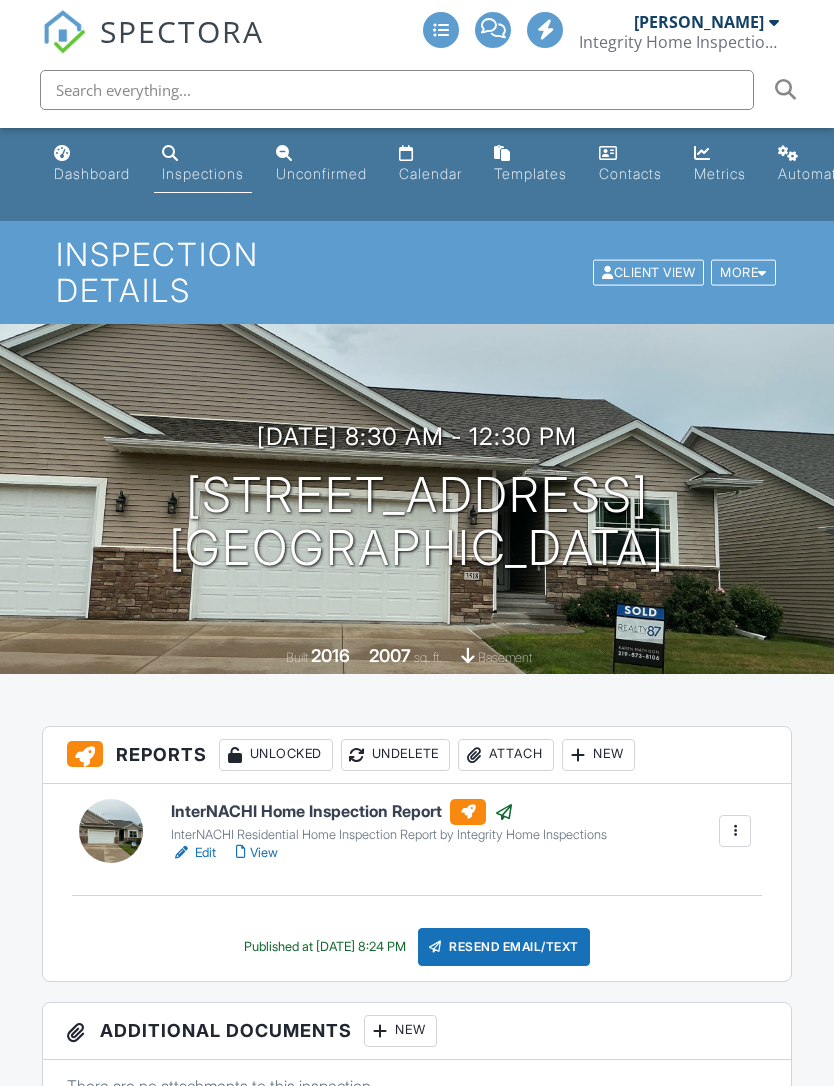 scroll, scrollTop: 0, scrollLeft: 0, axis: both 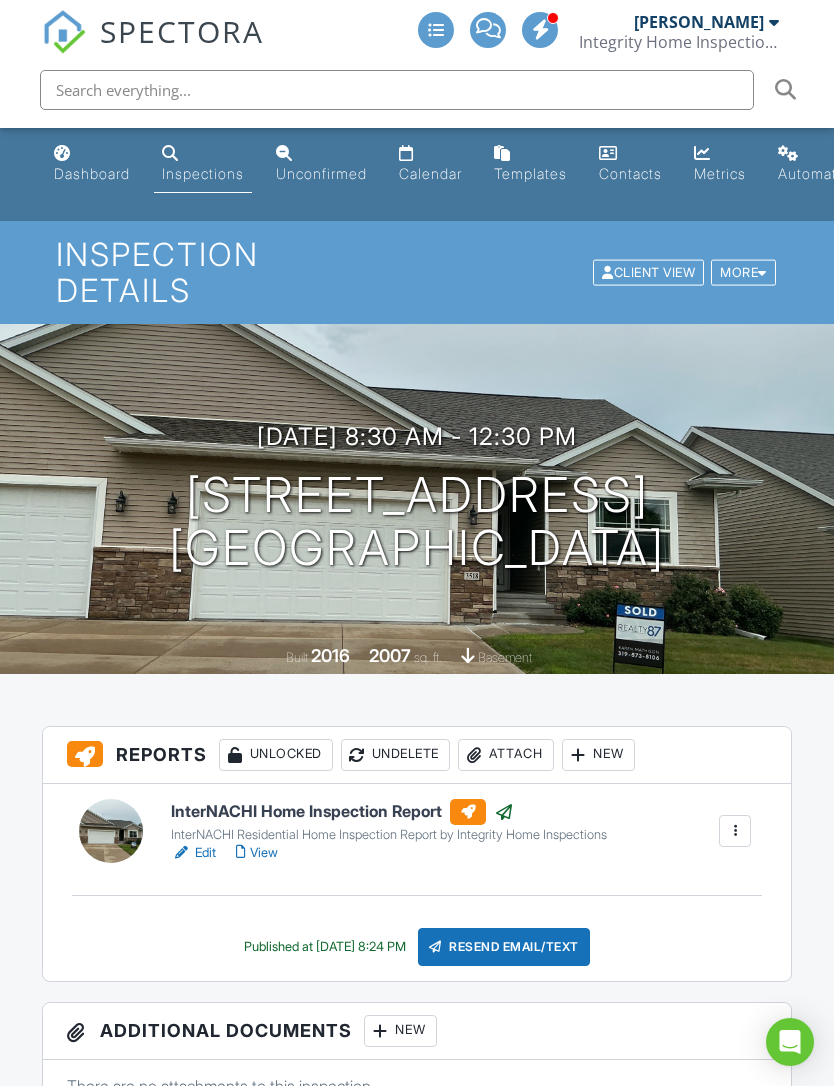 click on "Attach" at bounding box center (506, 755) 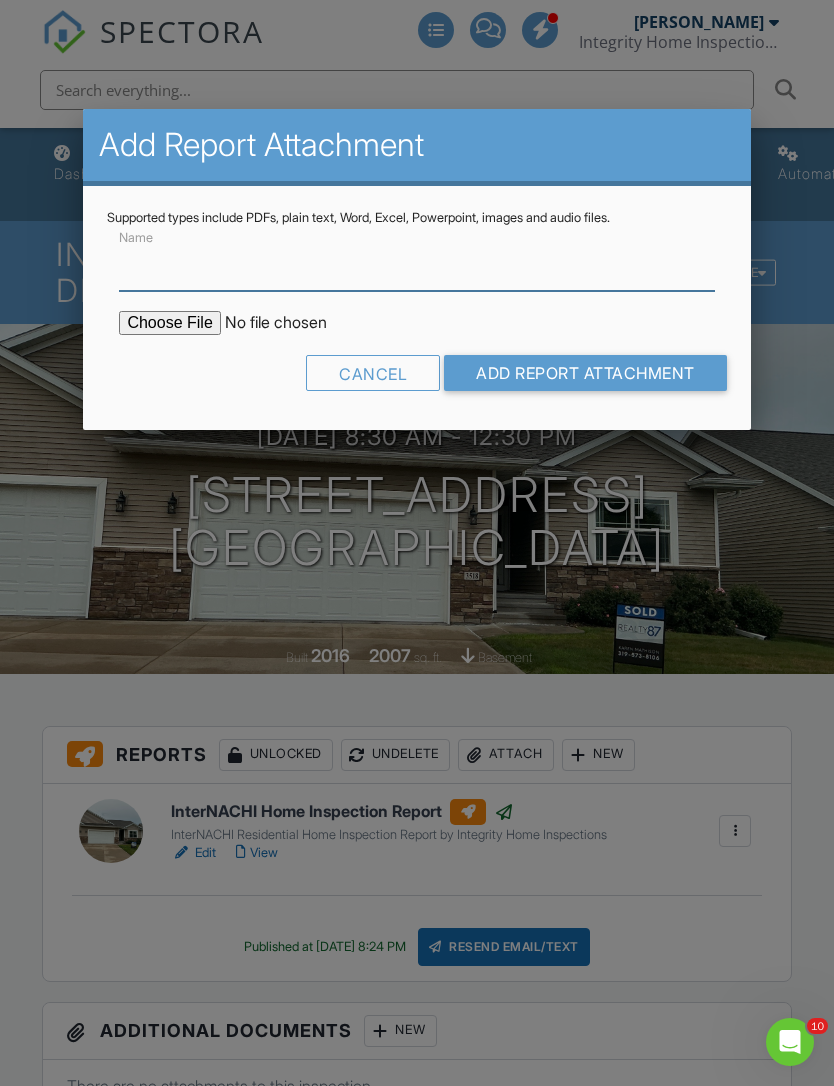 scroll, scrollTop: 0, scrollLeft: 0, axis: both 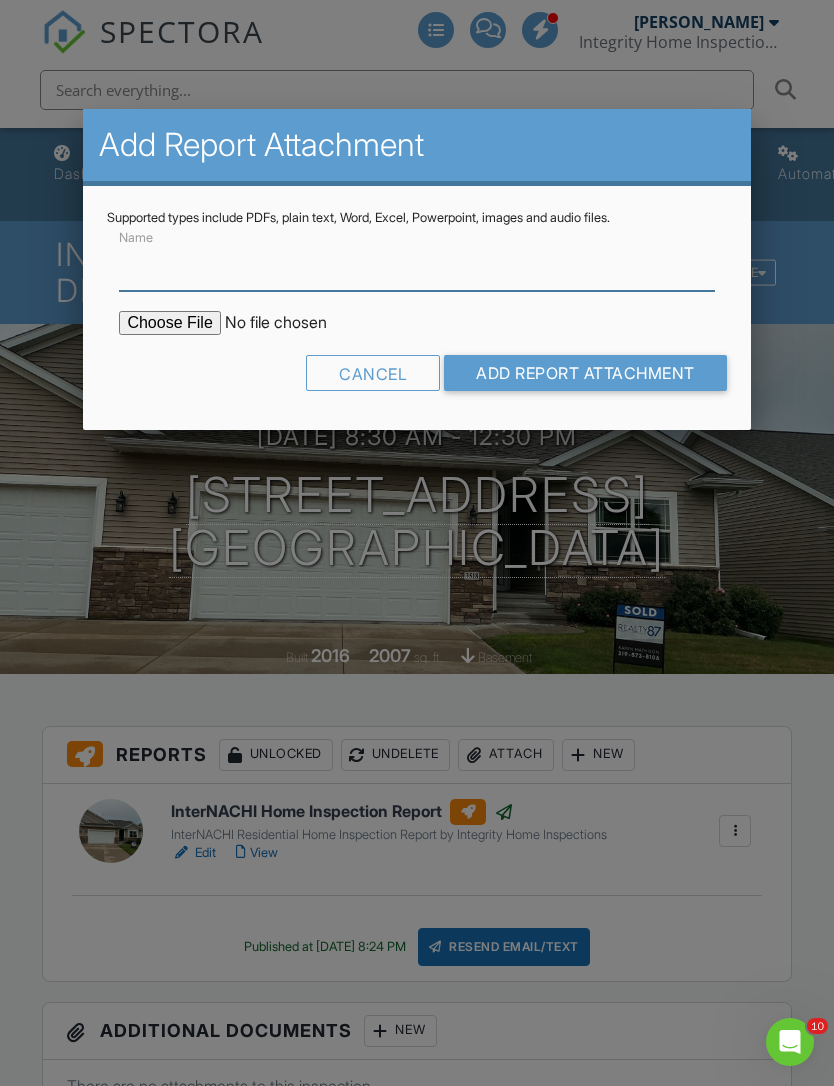 click on "Name" at bounding box center (416, 266) 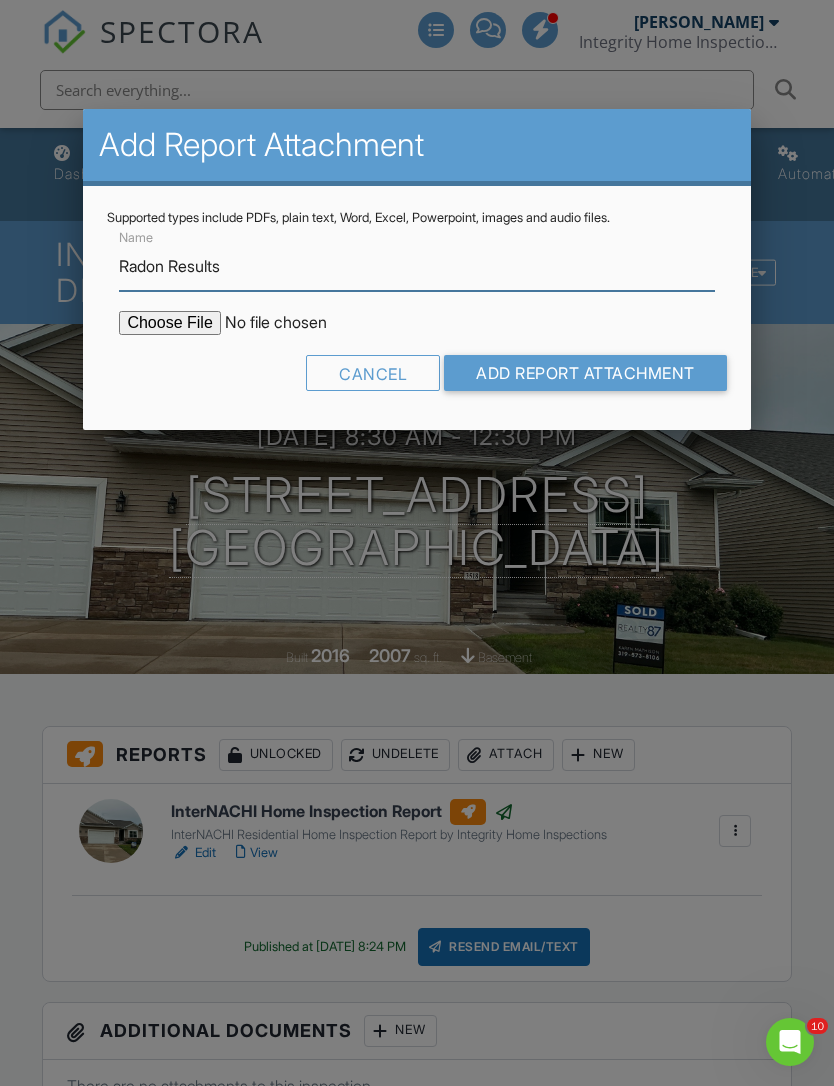 type on "Radon Results" 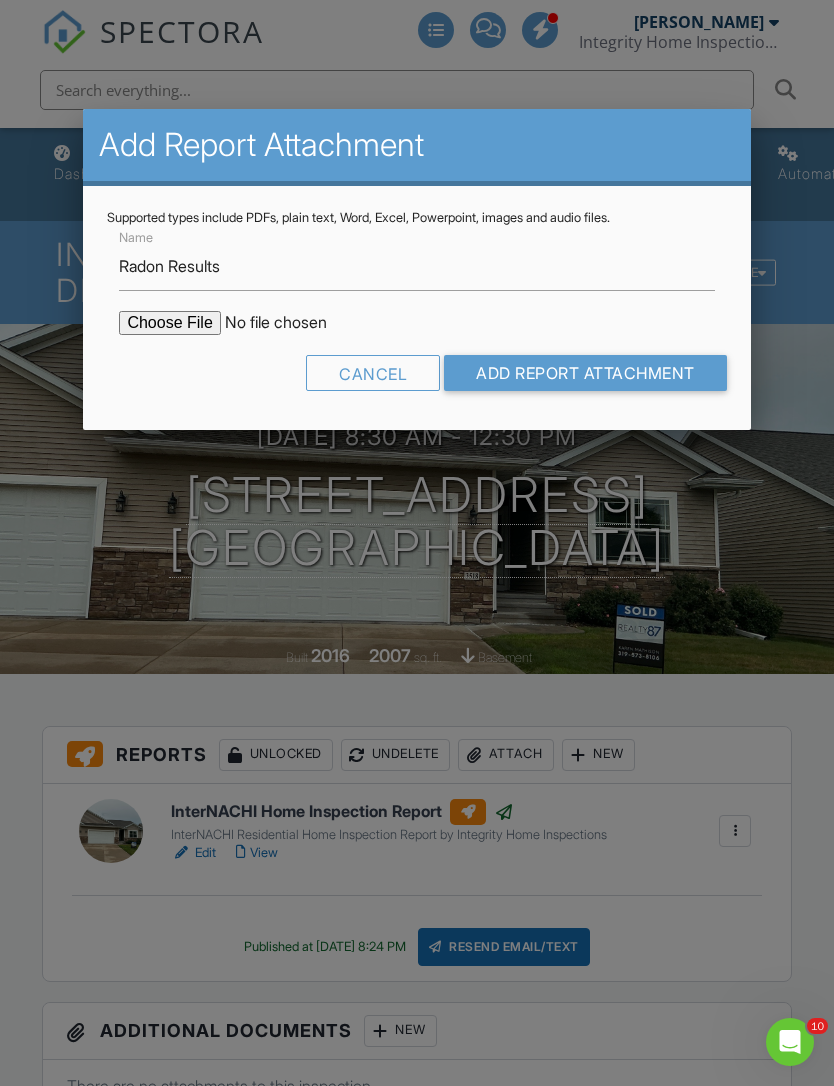click at bounding box center [289, 323] 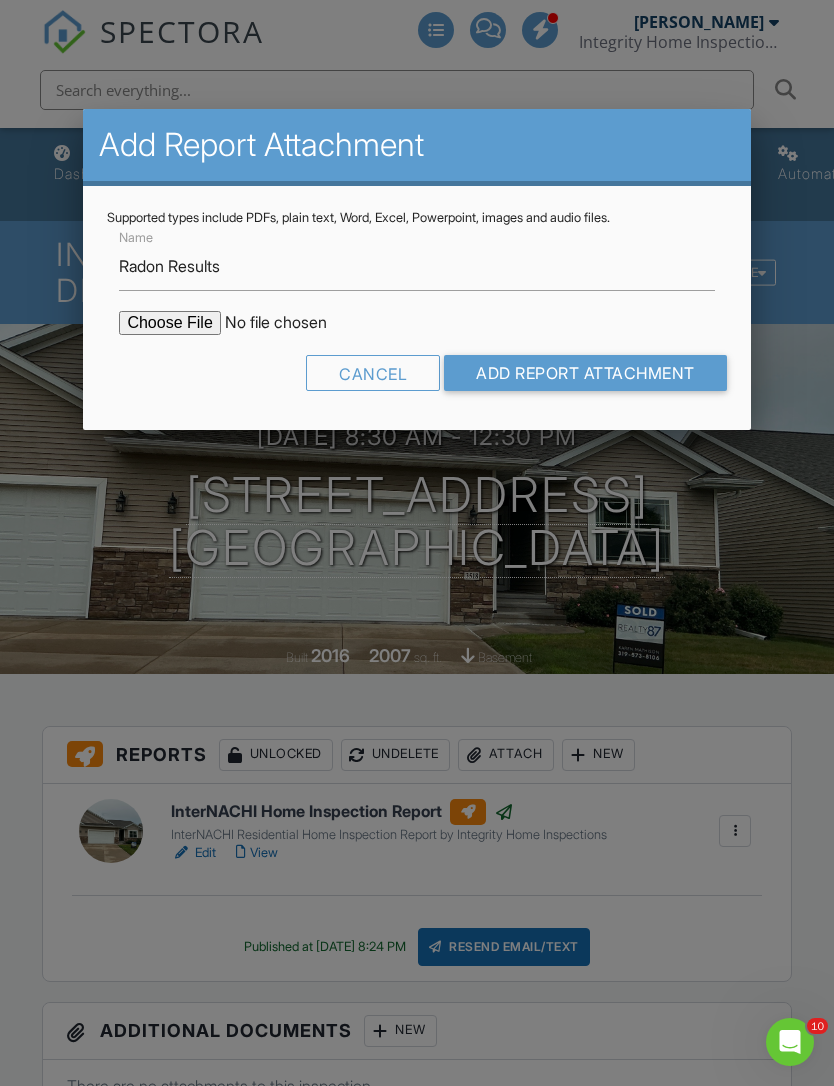 type on "C:\fakepath\3518_Pioneer_Ave_SE202507112008.pdf" 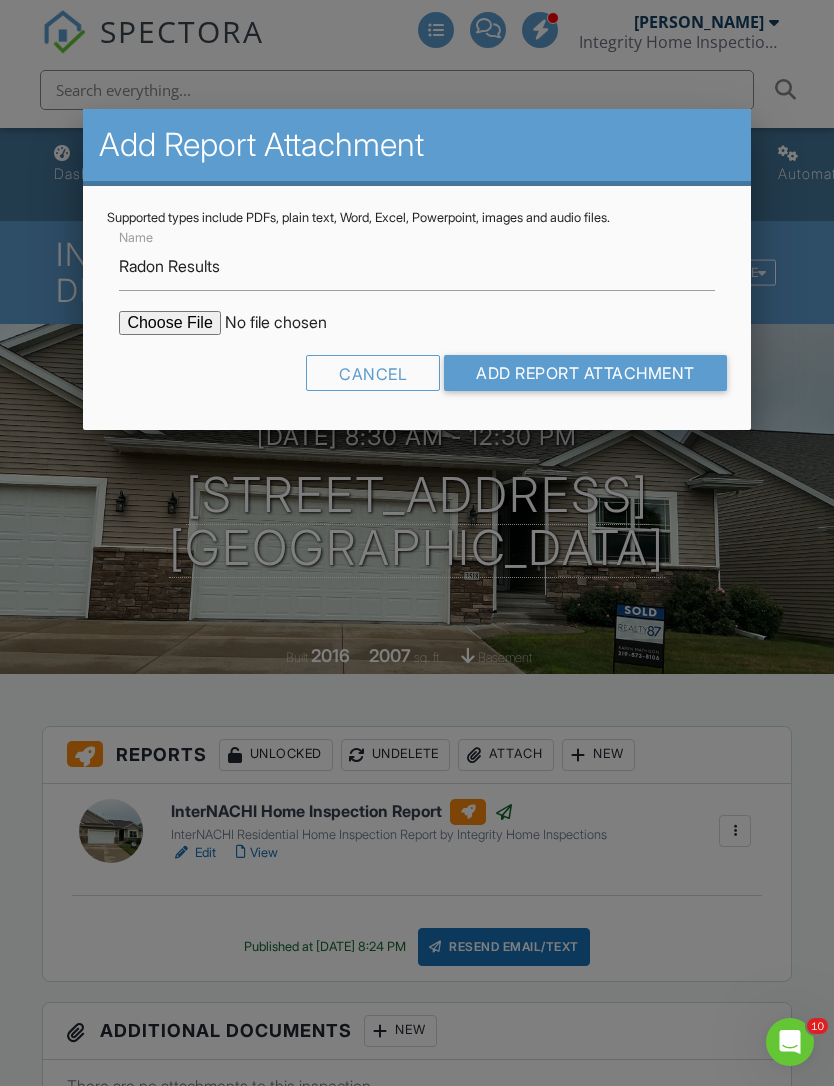 click on "Add Report Attachment" at bounding box center (585, 373) 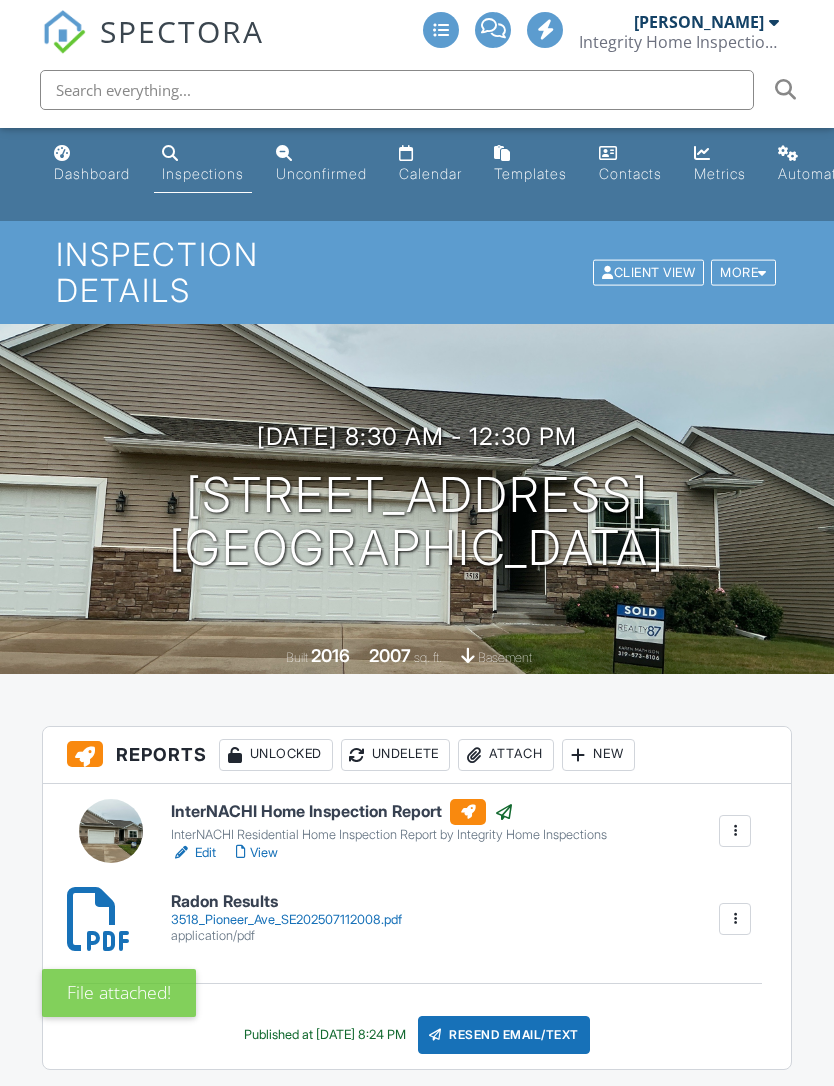 scroll, scrollTop: 0, scrollLeft: 0, axis: both 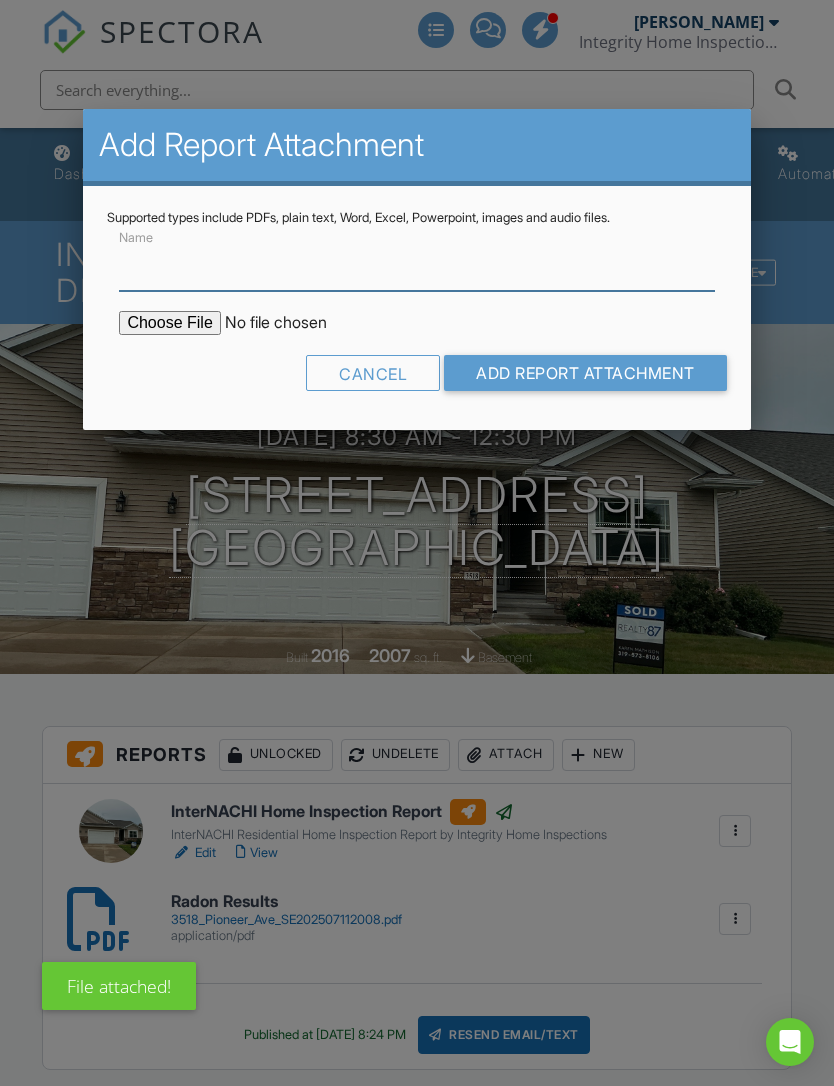 click on "Name" at bounding box center [416, 266] 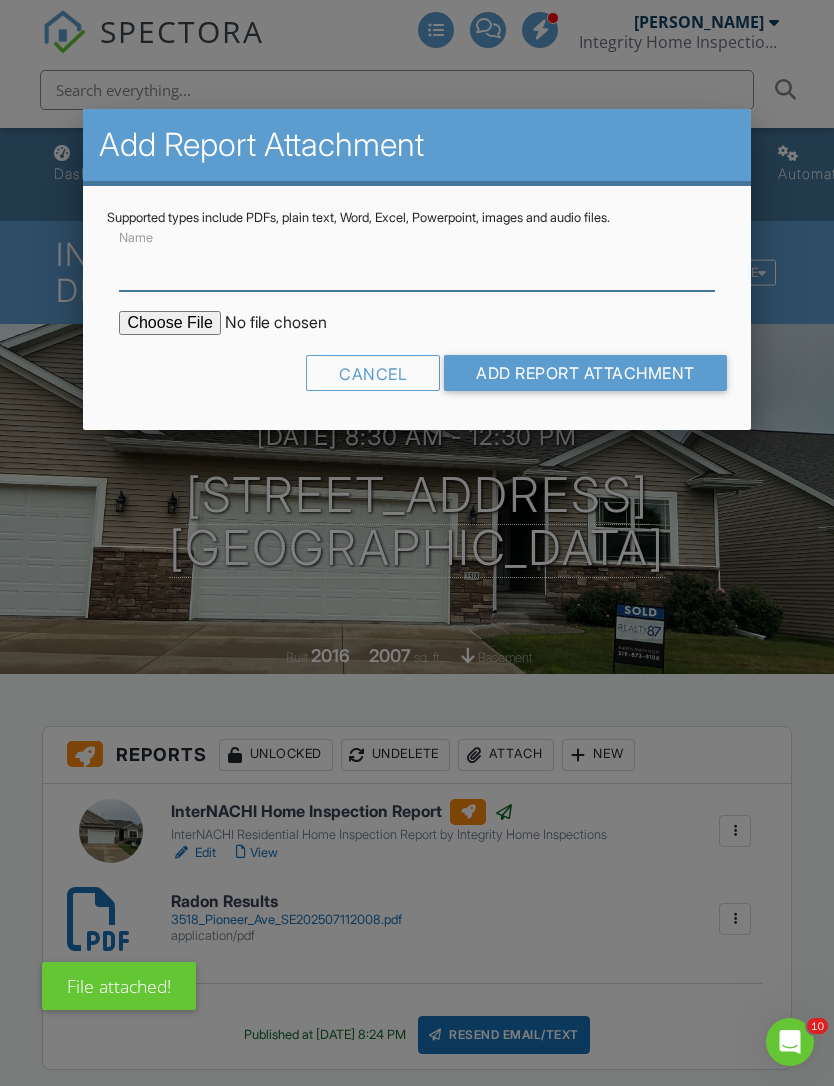 scroll, scrollTop: 0, scrollLeft: 0, axis: both 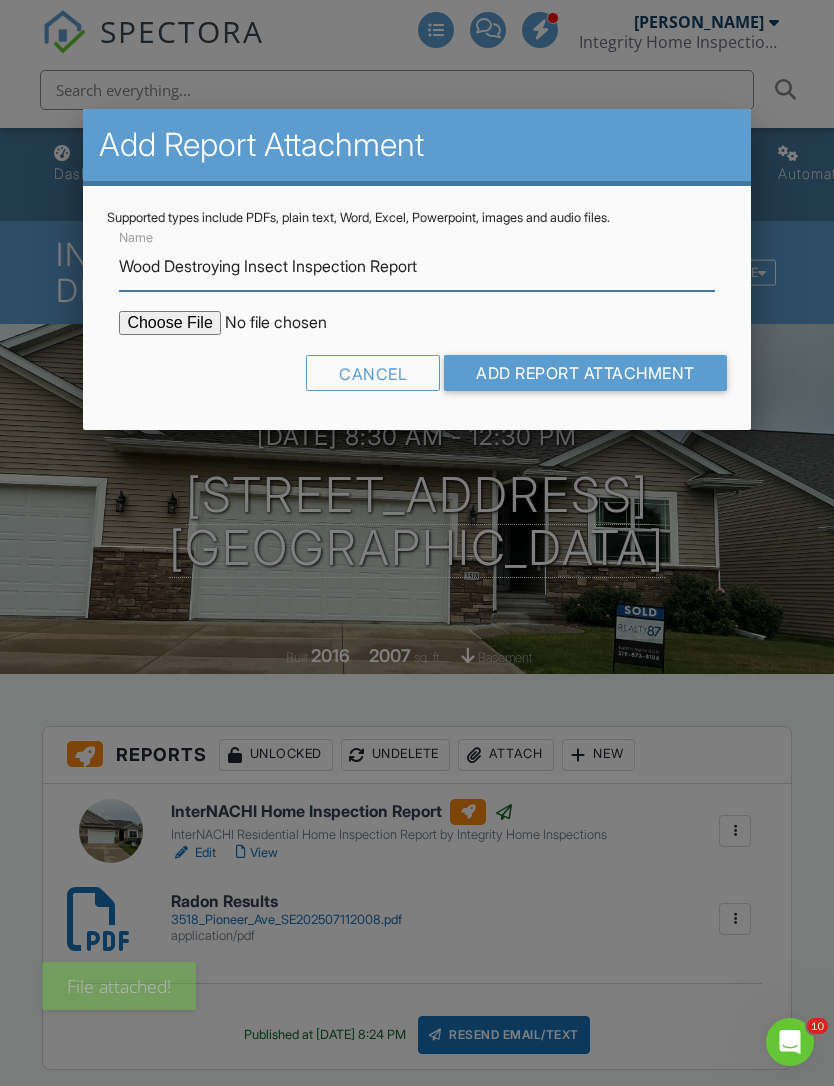 type on "Wood Destroying Insect Inspection Report" 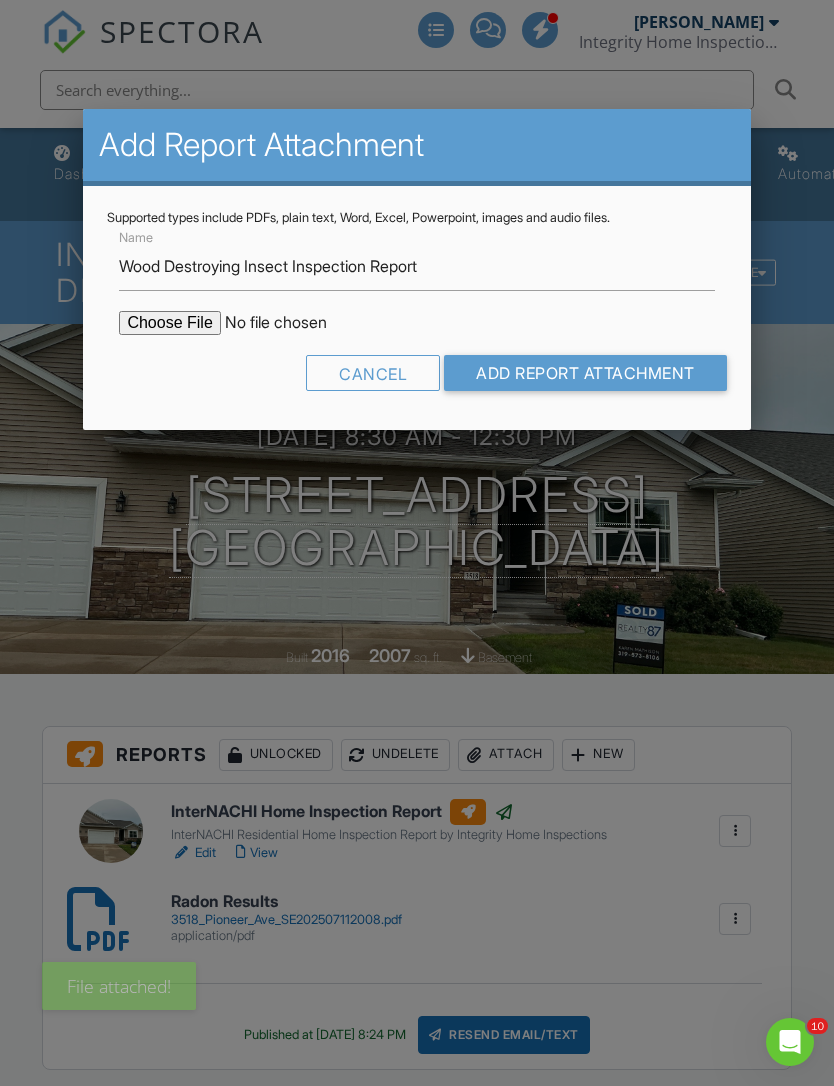 click at bounding box center [289, 323] 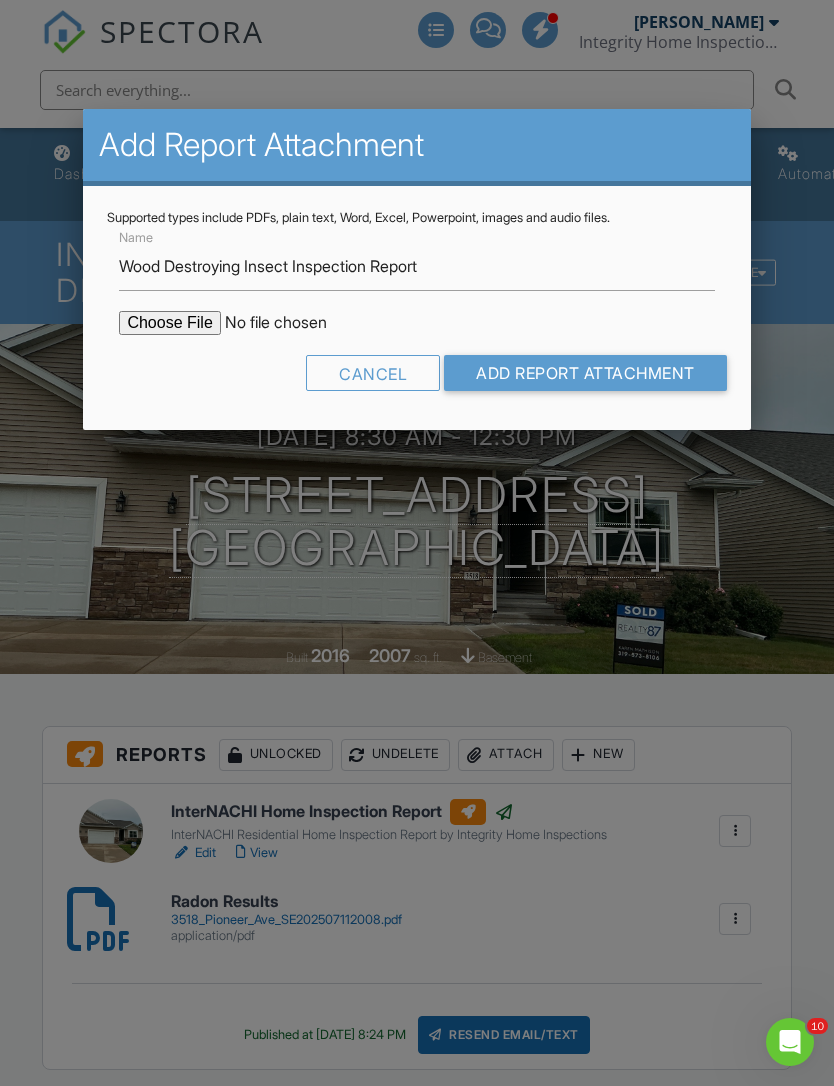 type on "C:\fakepath\3518_Pioneer_Ave_SE___Wood_Destroying_Insect_Inspection_Report.pdf" 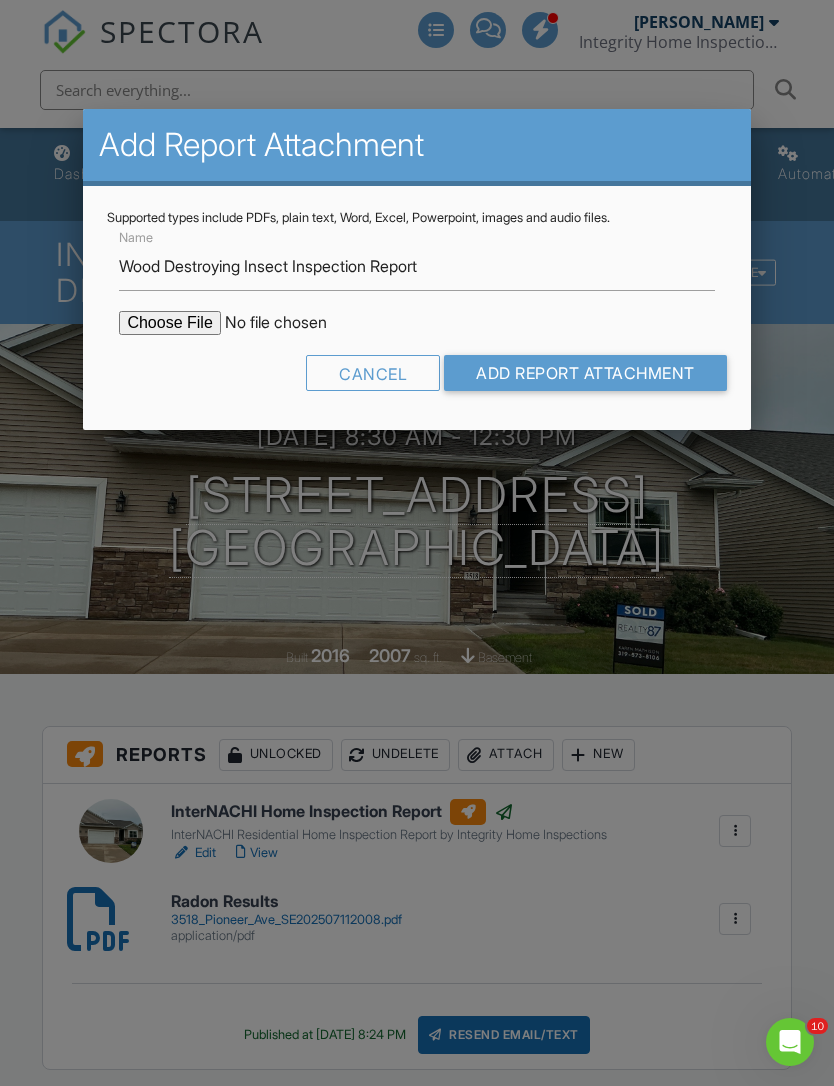 click on "Add Report Attachment" at bounding box center [585, 373] 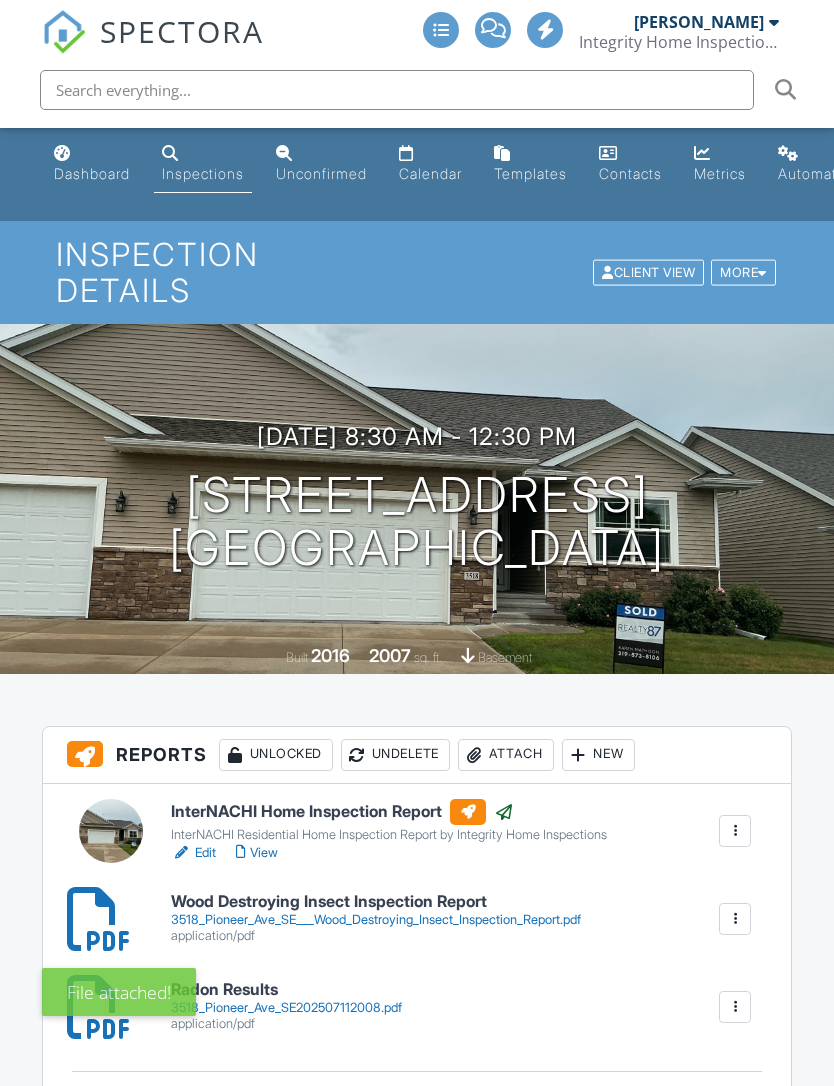 scroll, scrollTop: 0, scrollLeft: 0, axis: both 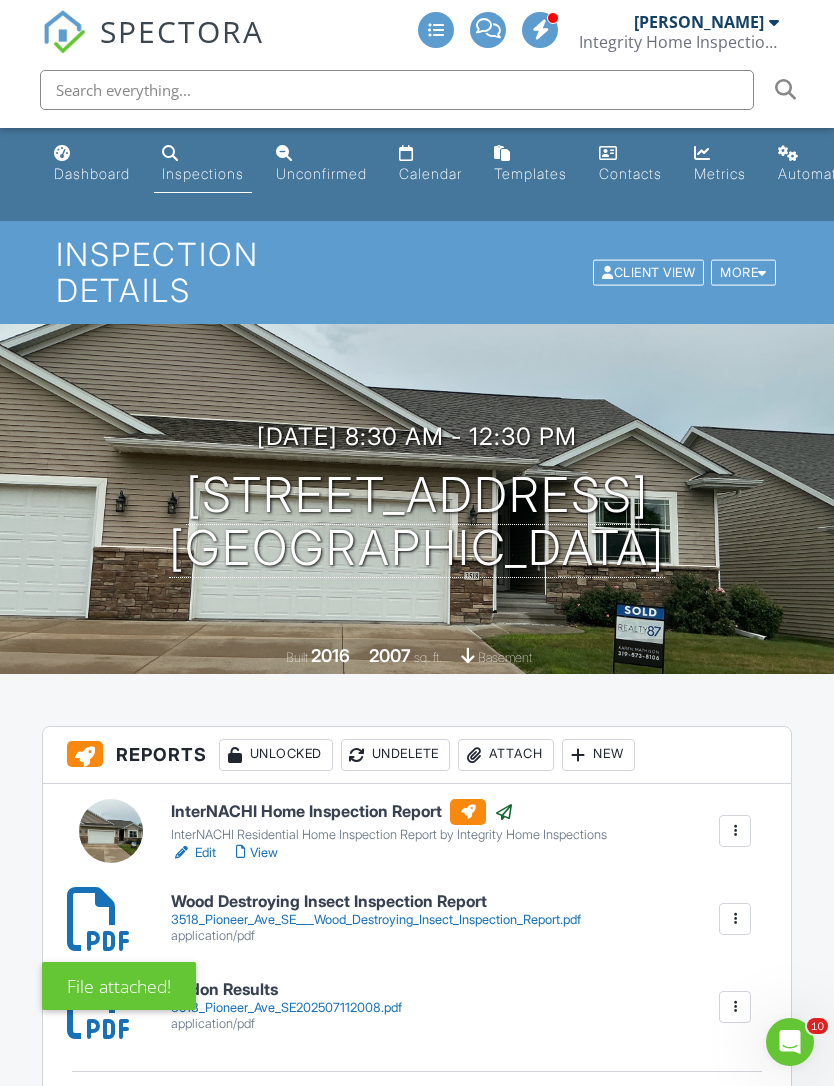 click on "File attached!" at bounding box center (417, 981) 